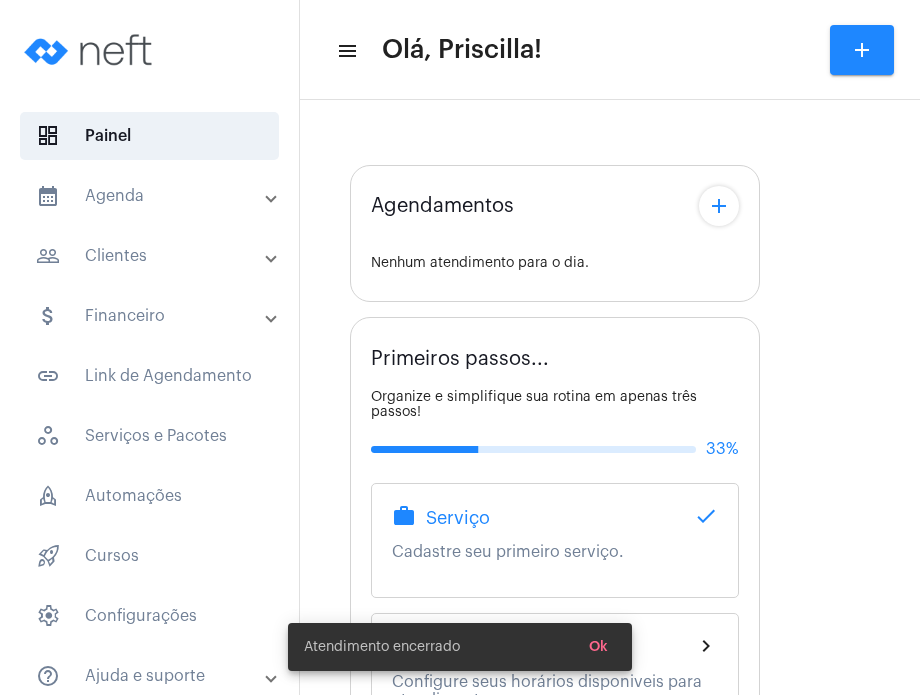 scroll, scrollTop: 0, scrollLeft: 0, axis: both 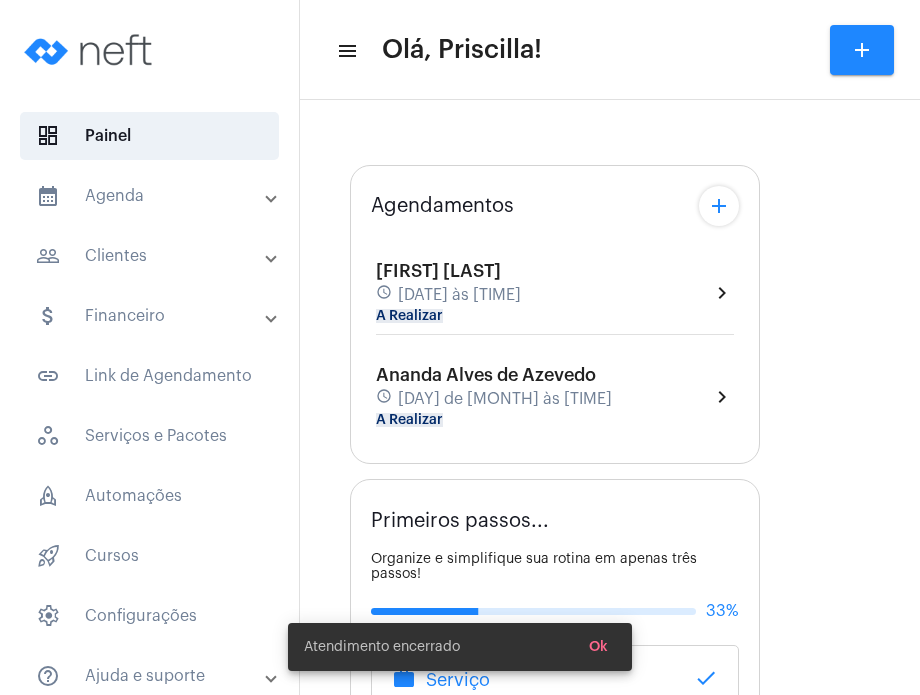 type on "https://neft.com.br/priscilla-menescal-vieira-dos-santos-" 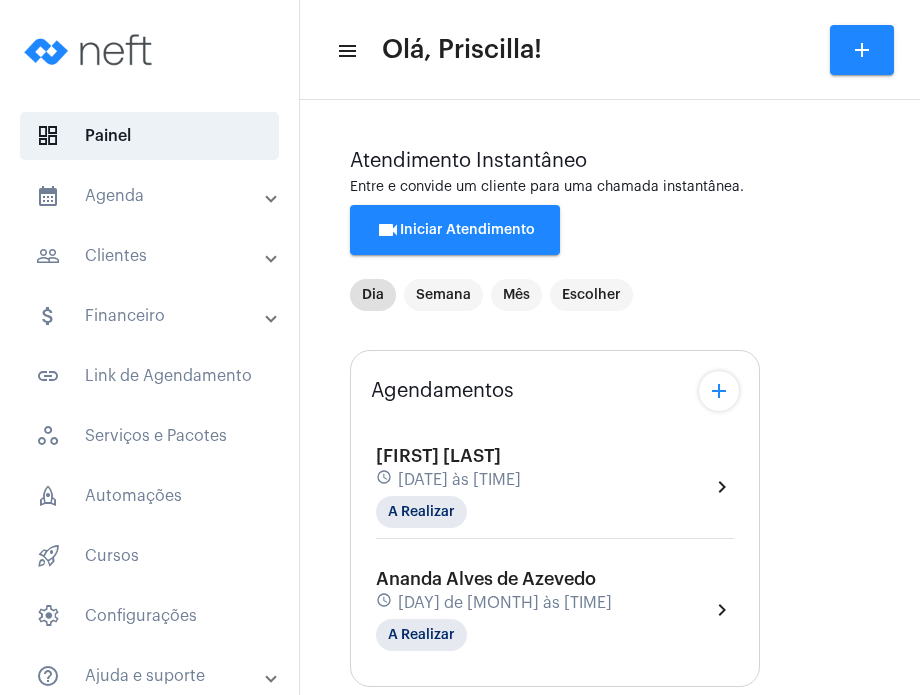 click on "people_outline  Clientes" at bounding box center (151, 256) 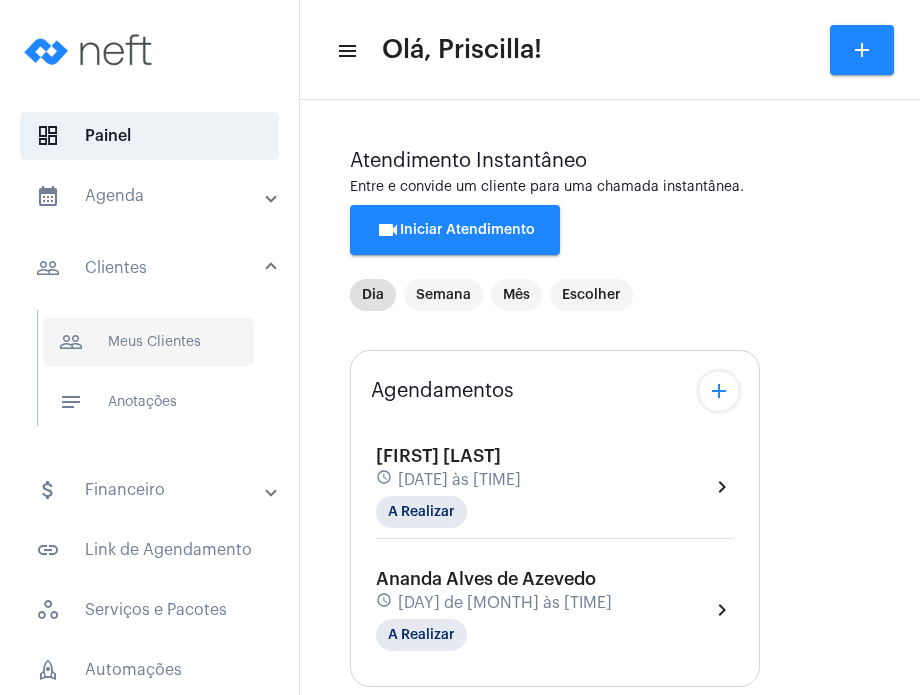 click on "people_outline  Meus Clientes" at bounding box center (148, 342) 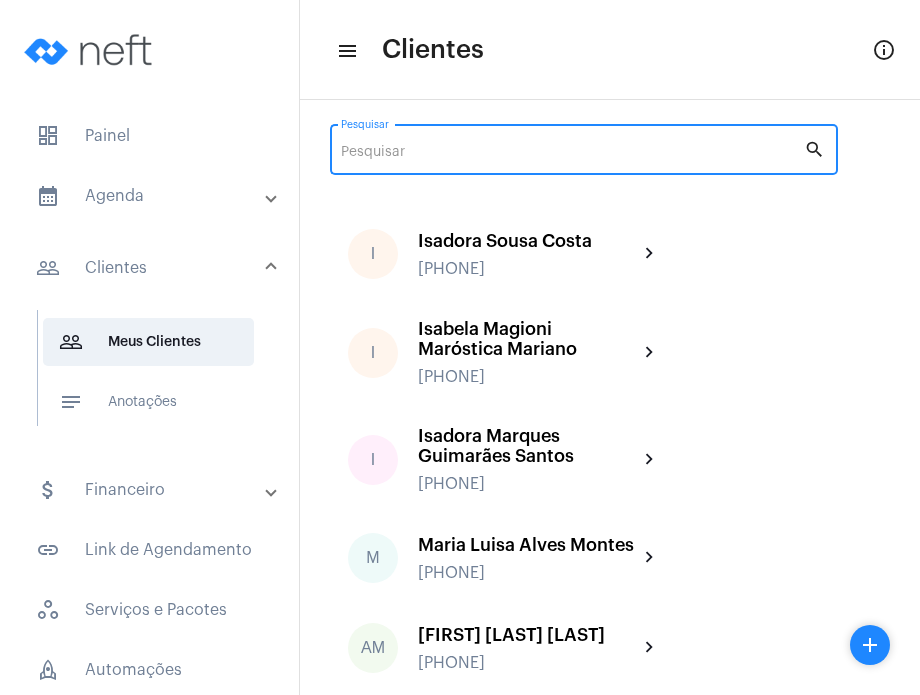 click on "Pesquisar" at bounding box center [572, 153] 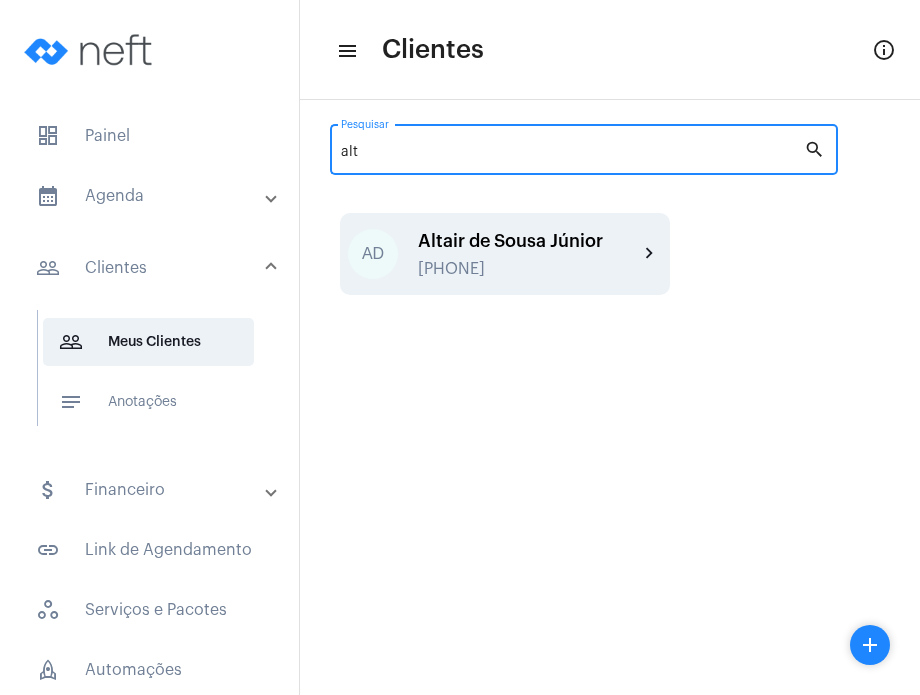 type on "alt" 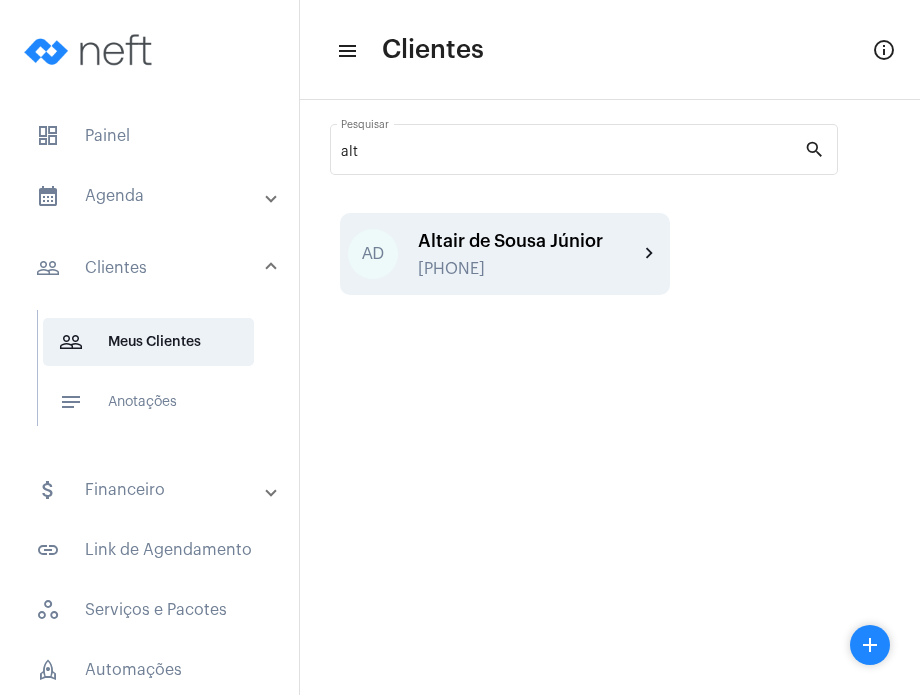 click on "[PHONE]" 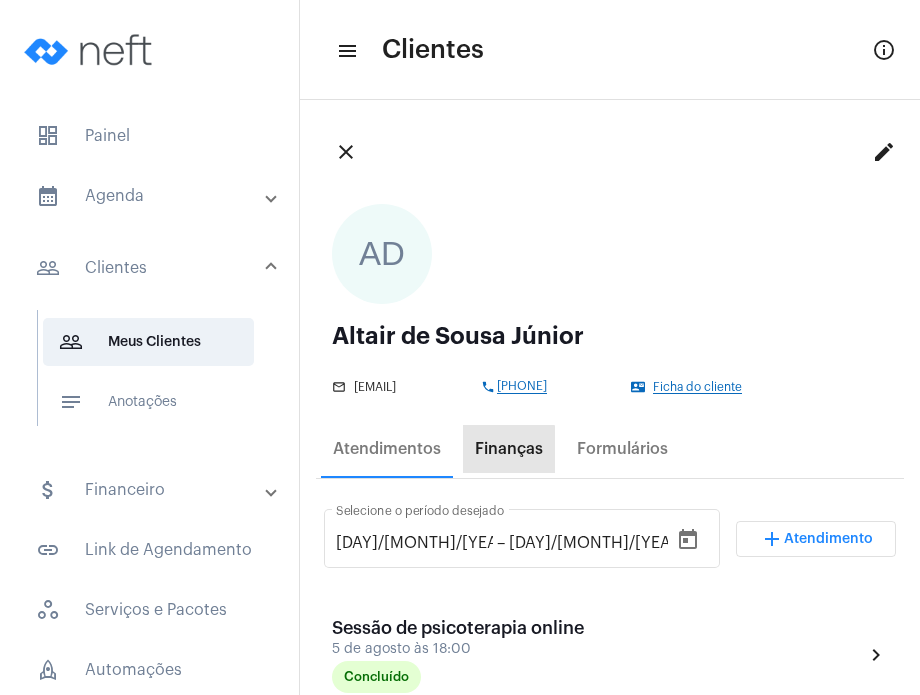 click on "Finanças" at bounding box center [509, 449] 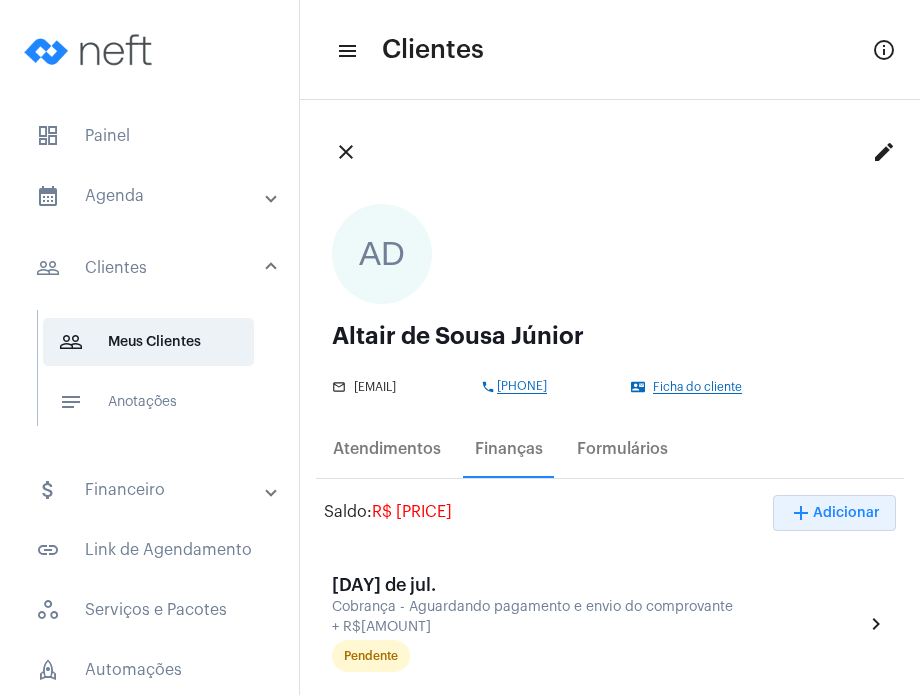 click on "add  Adicionar" at bounding box center [834, 513] 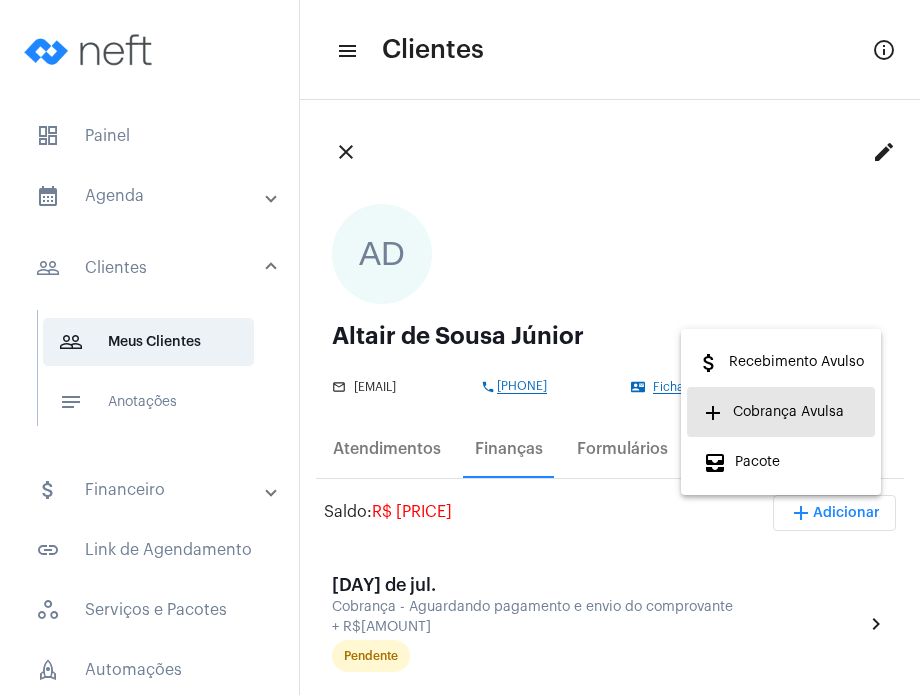 click on "add Cobrança Avulsa" at bounding box center [781, 412] 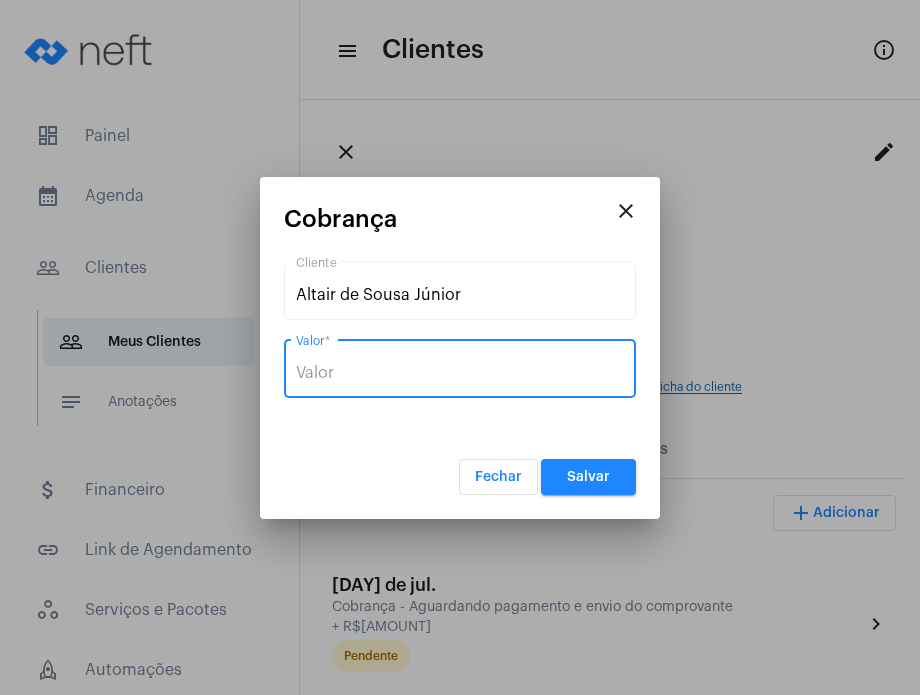 click on "Valor  *" at bounding box center [460, 373] 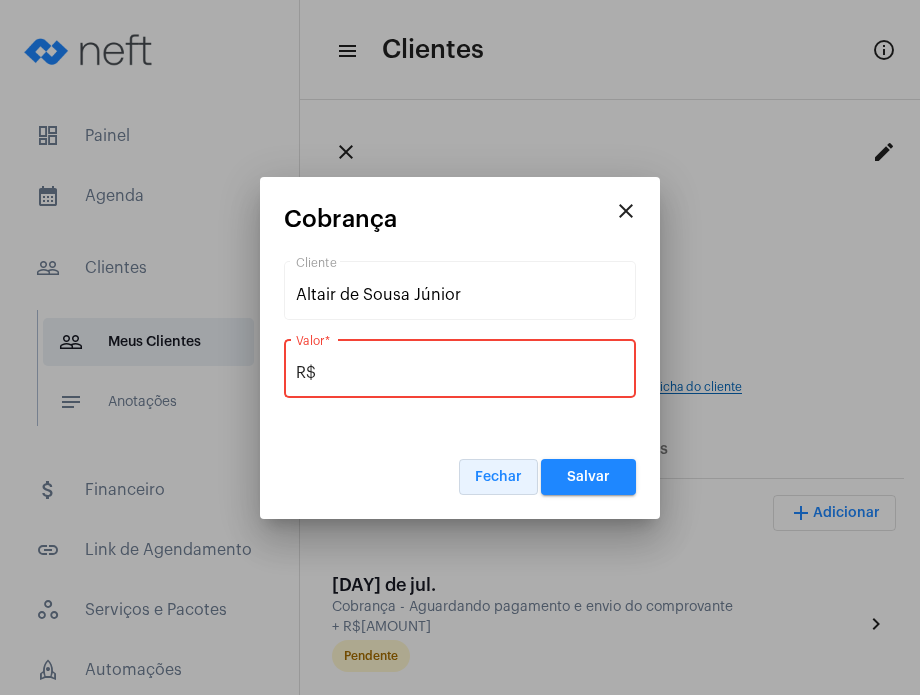 click on "Fechar" at bounding box center (498, 477) 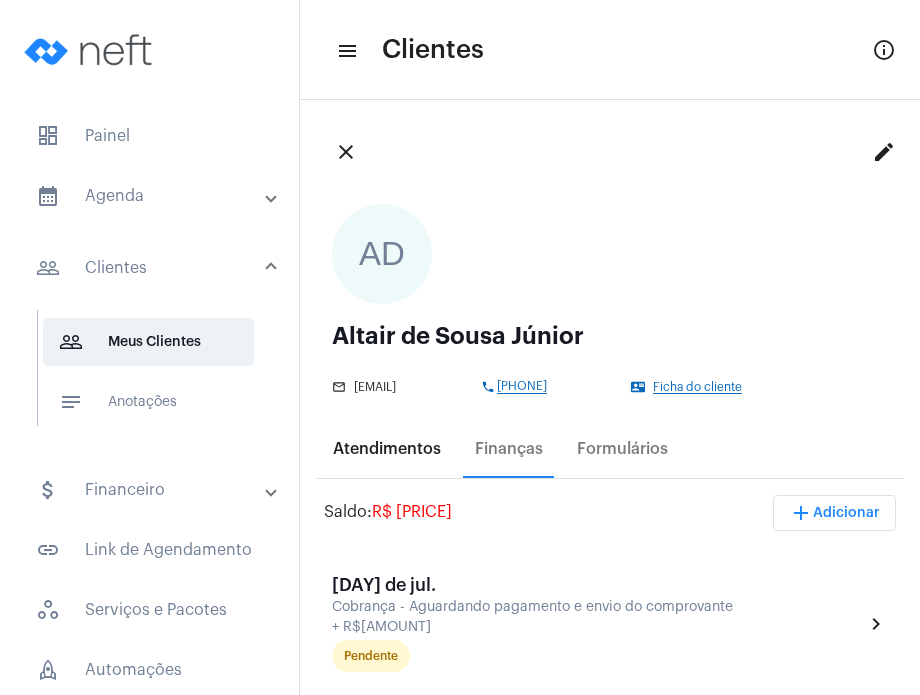 click on "Atendimentos" at bounding box center [387, 449] 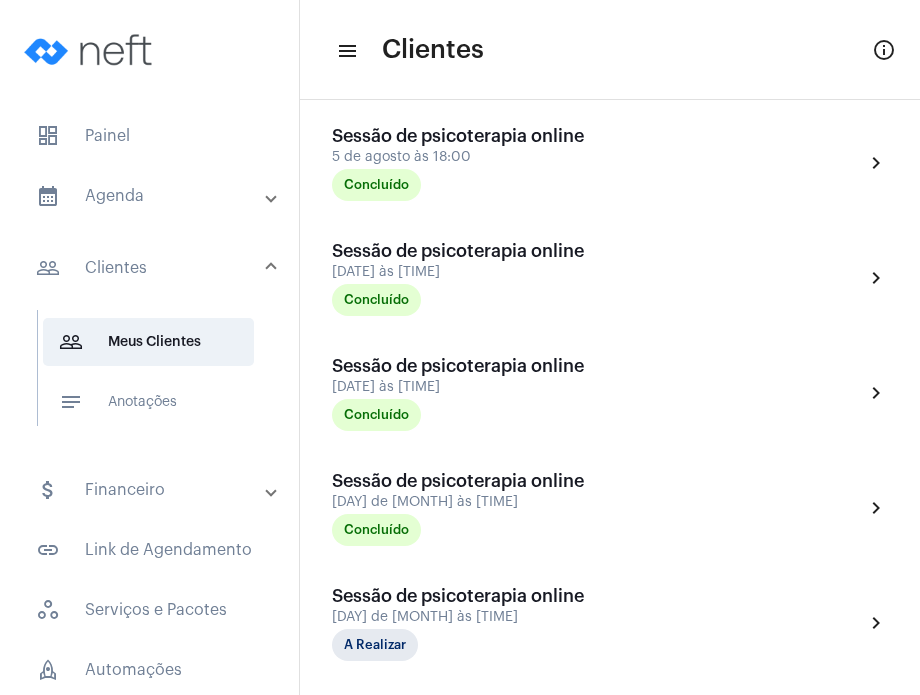 scroll, scrollTop: 468, scrollLeft: 0, axis: vertical 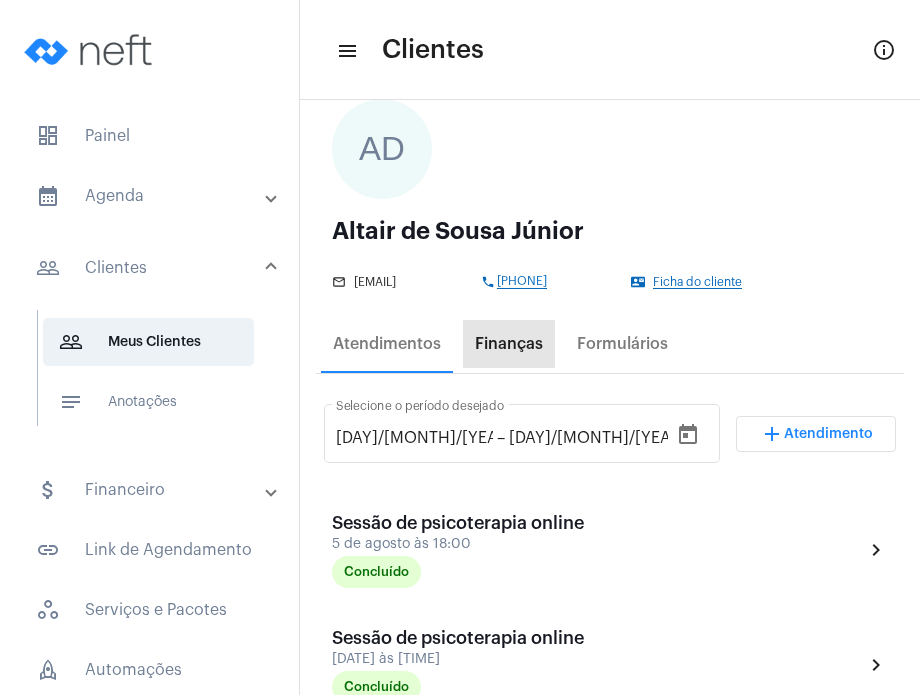 click on "Finanças" at bounding box center [509, 344] 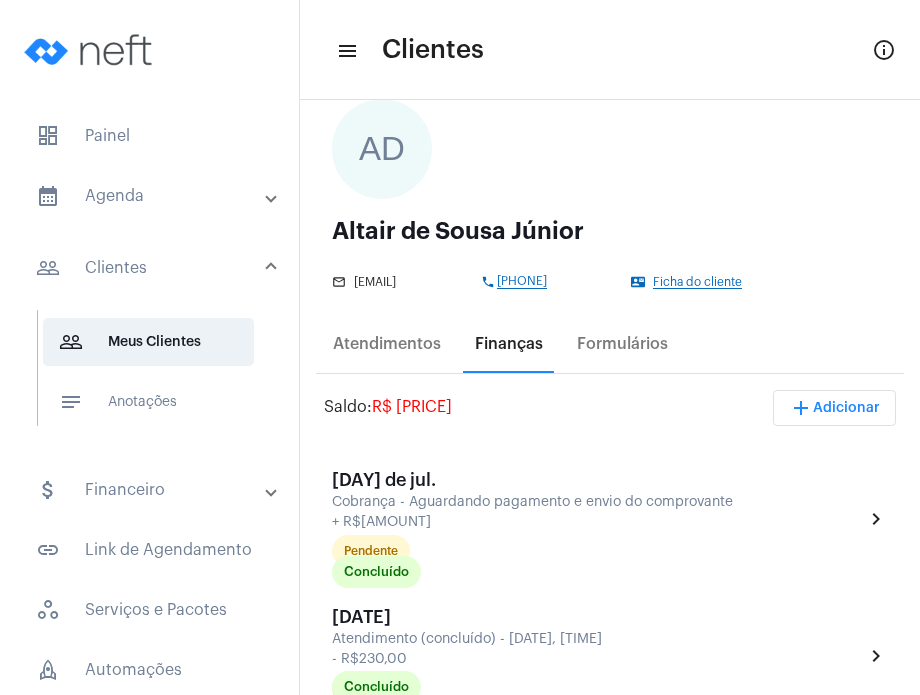 scroll, scrollTop: 0, scrollLeft: 0, axis: both 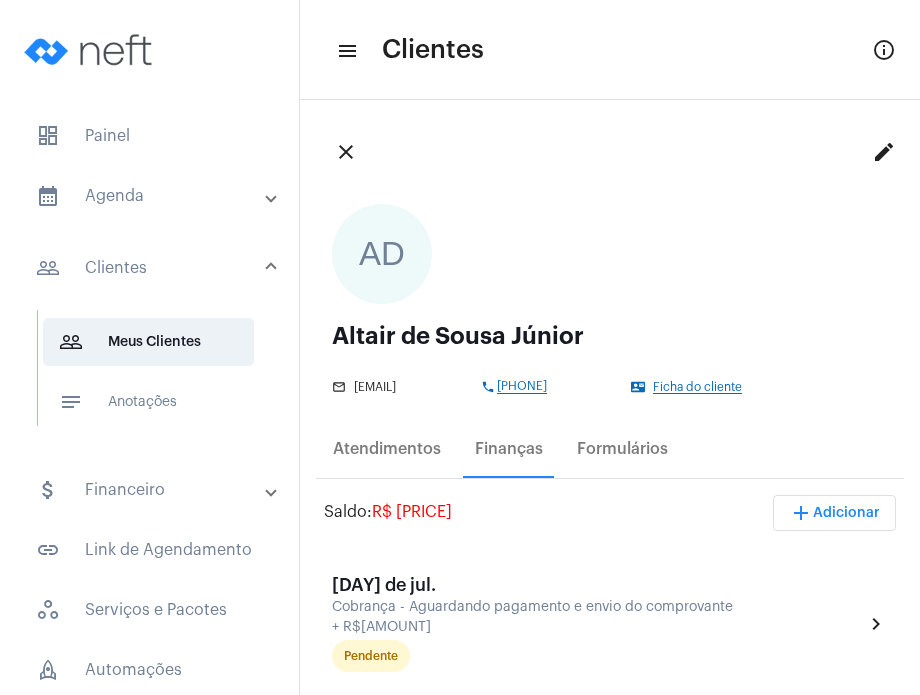 click on "add  Adicionar" at bounding box center (834, 513) 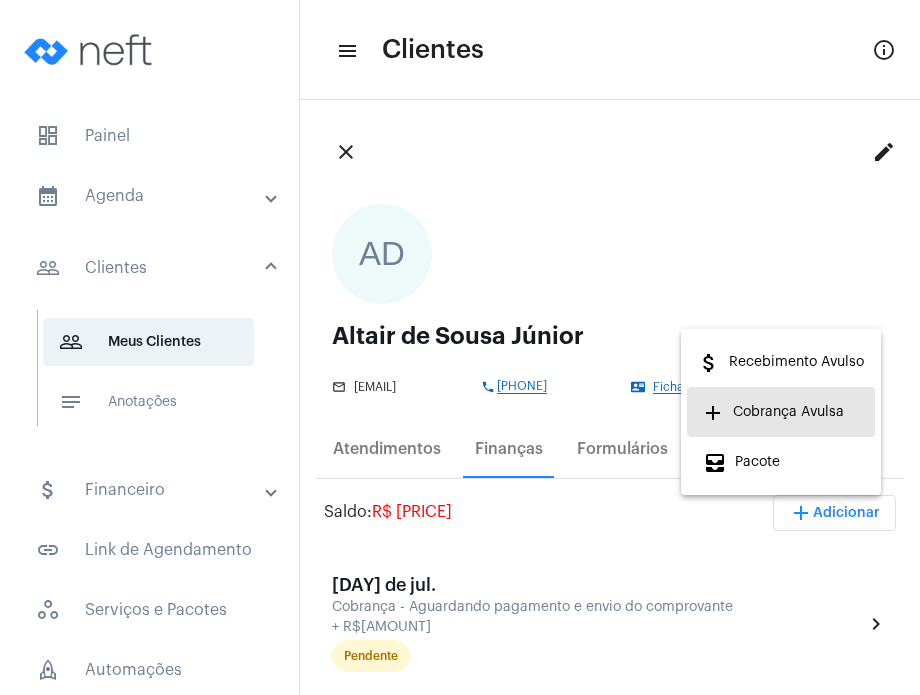 click on "add Cobrança Avulsa" at bounding box center (773, 412) 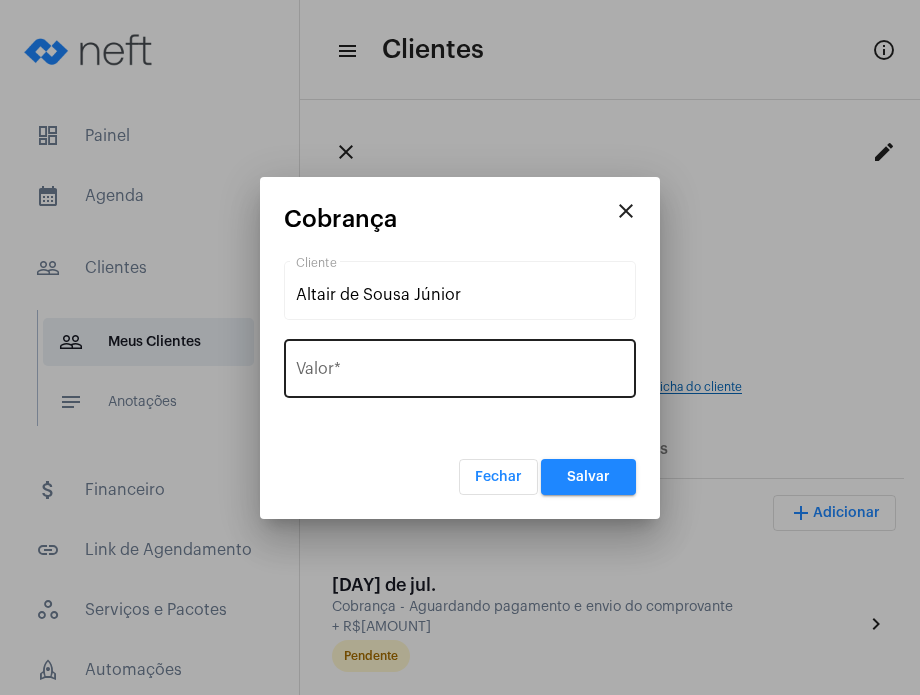 click on "Valor  *" at bounding box center [460, 366] 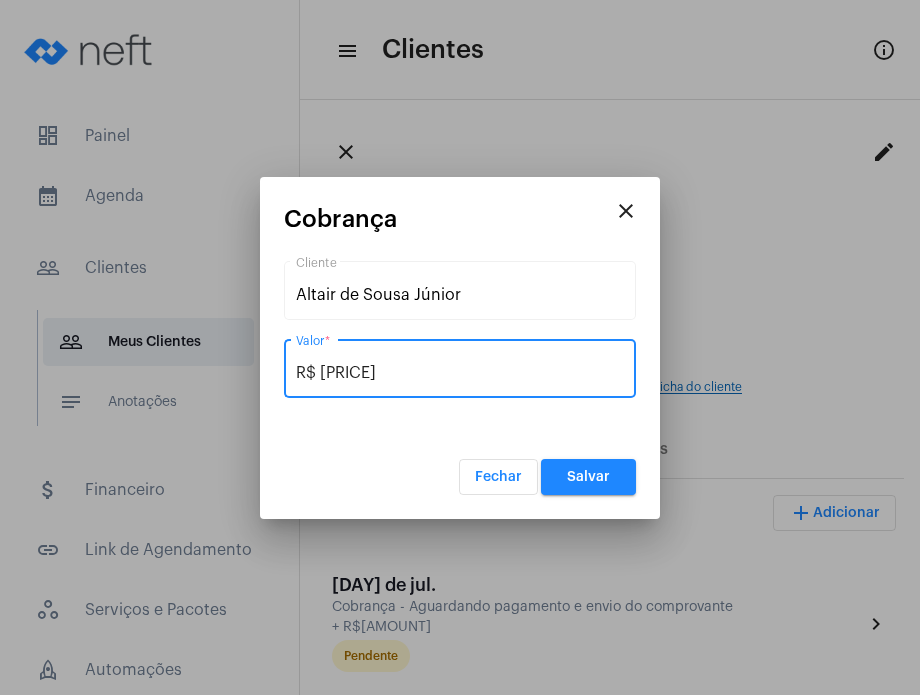 type on "R$ [PRICE]" 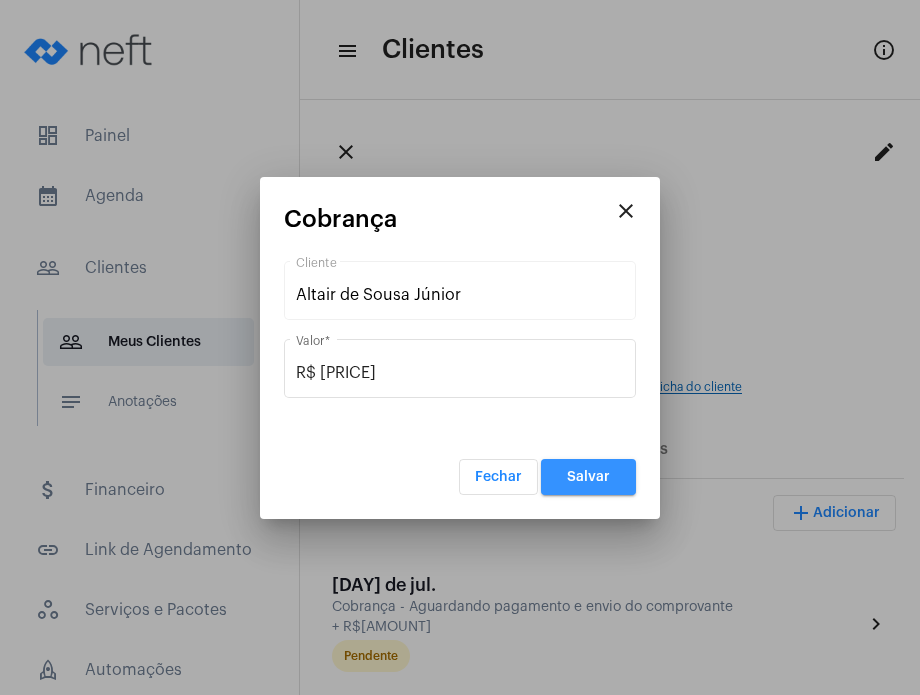 click on "Salvar" at bounding box center [588, 477] 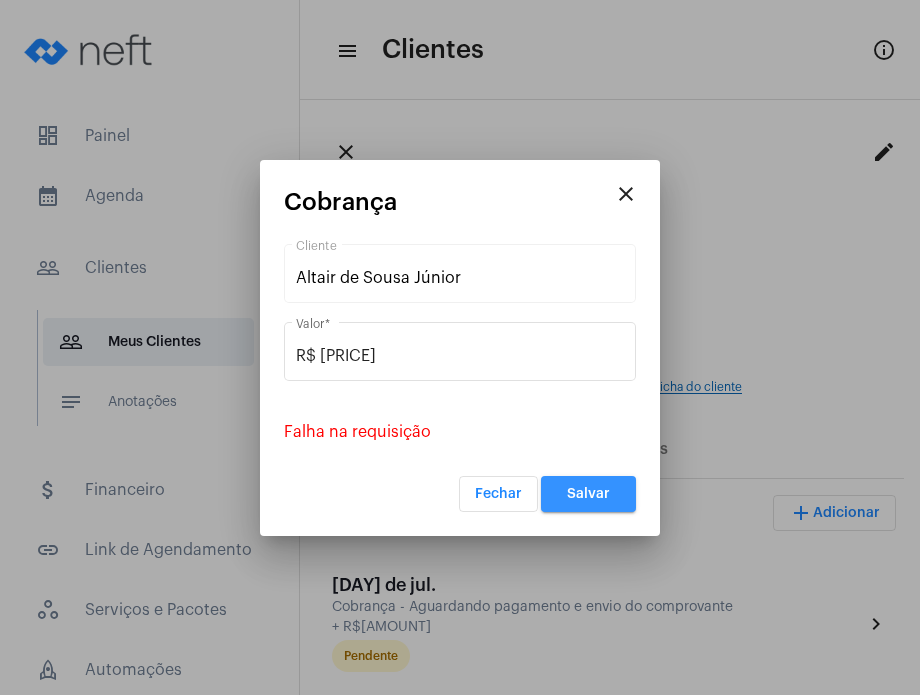click on "Salvar" at bounding box center (588, 494) 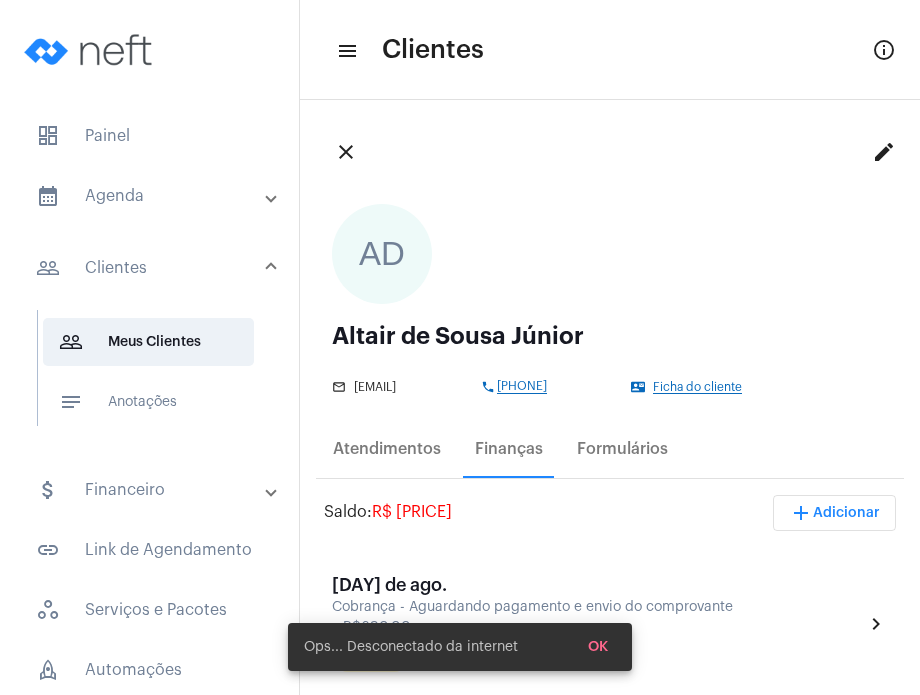 click on "calendar_month_outlined  Agenda" at bounding box center (151, 196) 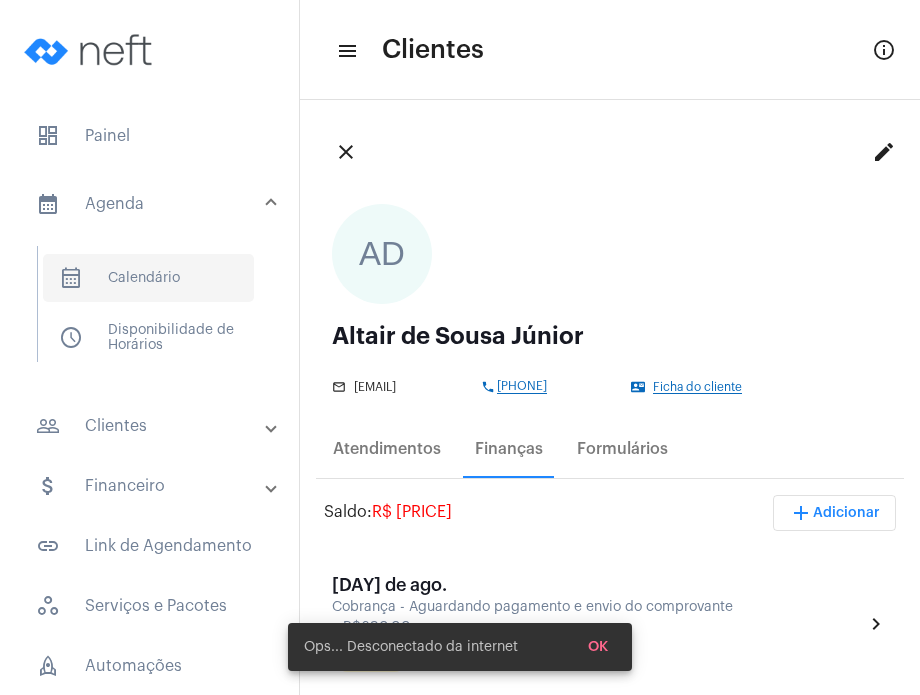 click on "calendar_month_outlined   Calendário" at bounding box center [148, 278] 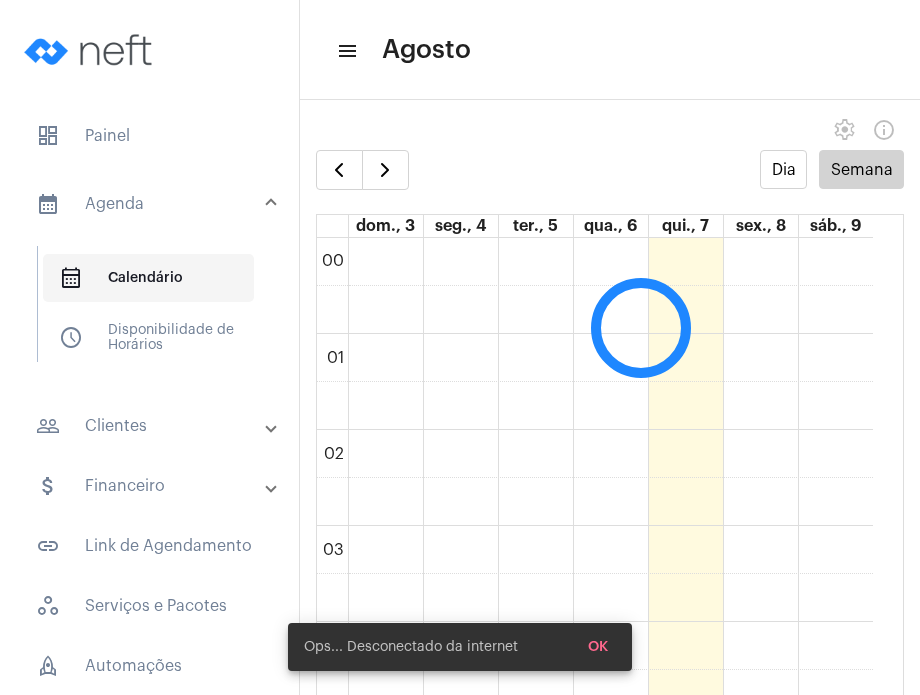 scroll, scrollTop: 576, scrollLeft: 0, axis: vertical 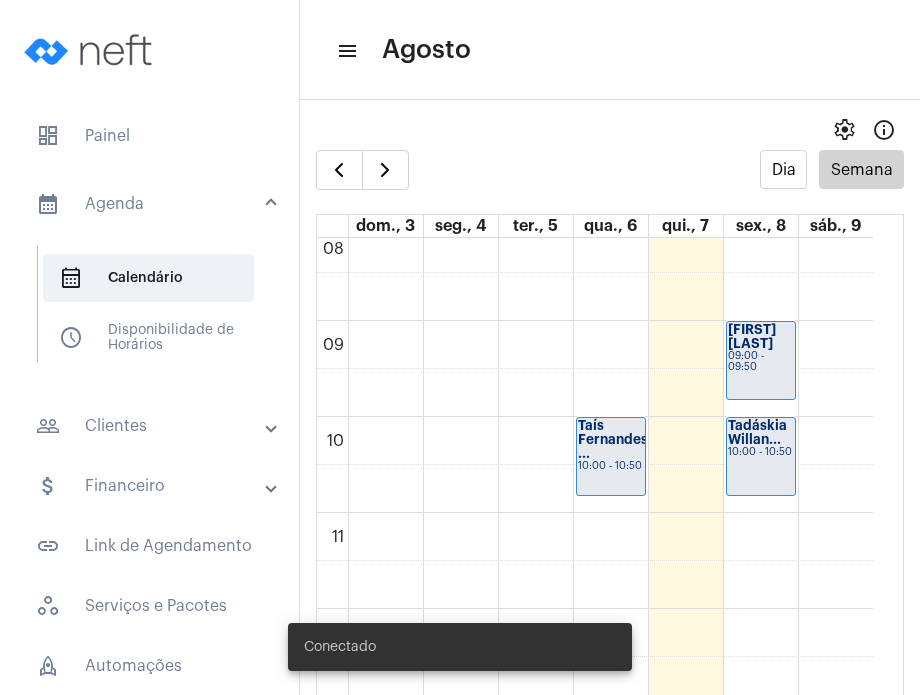 click on "[FIRST] [LAST]
[TIME] - [TIME]" 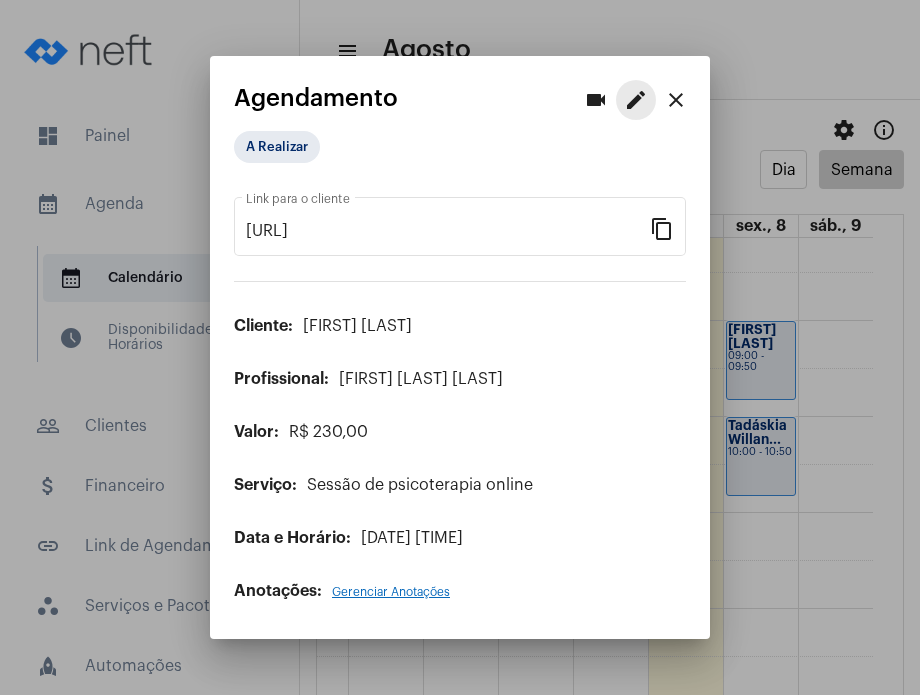 click on "edit" at bounding box center (636, 100) 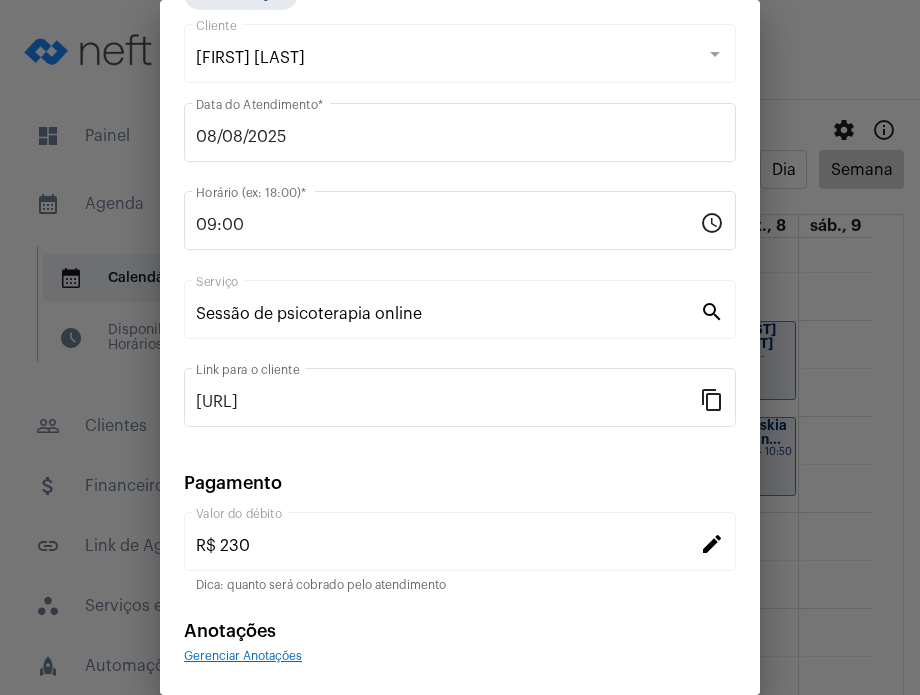 scroll, scrollTop: 163, scrollLeft: 0, axis: vertical 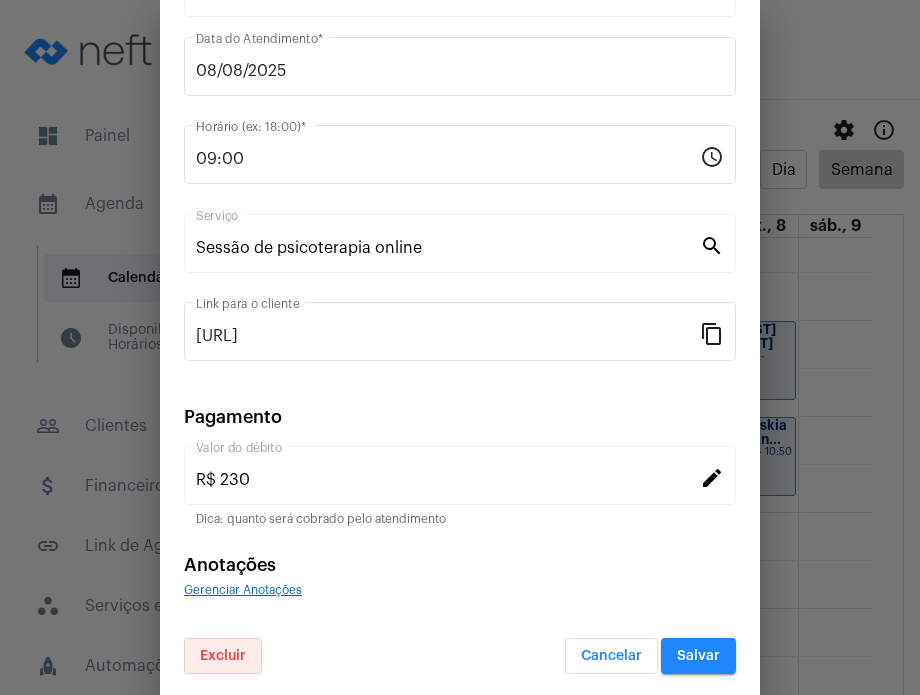 click on "Excluir" at bounding box center (223, 656) 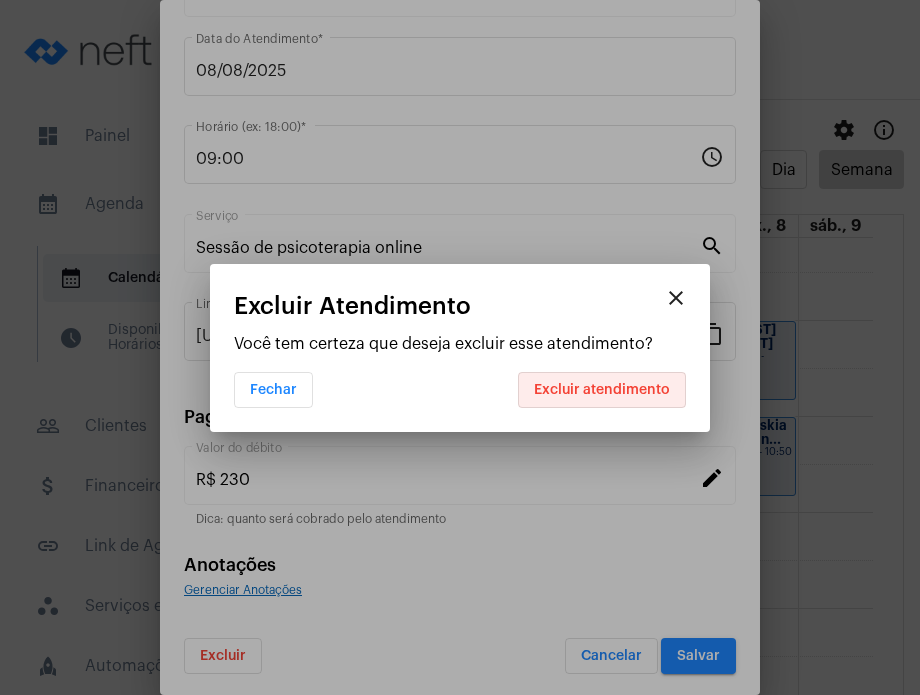 click on "Excluir atendimento" at bounding box center [602, 390] 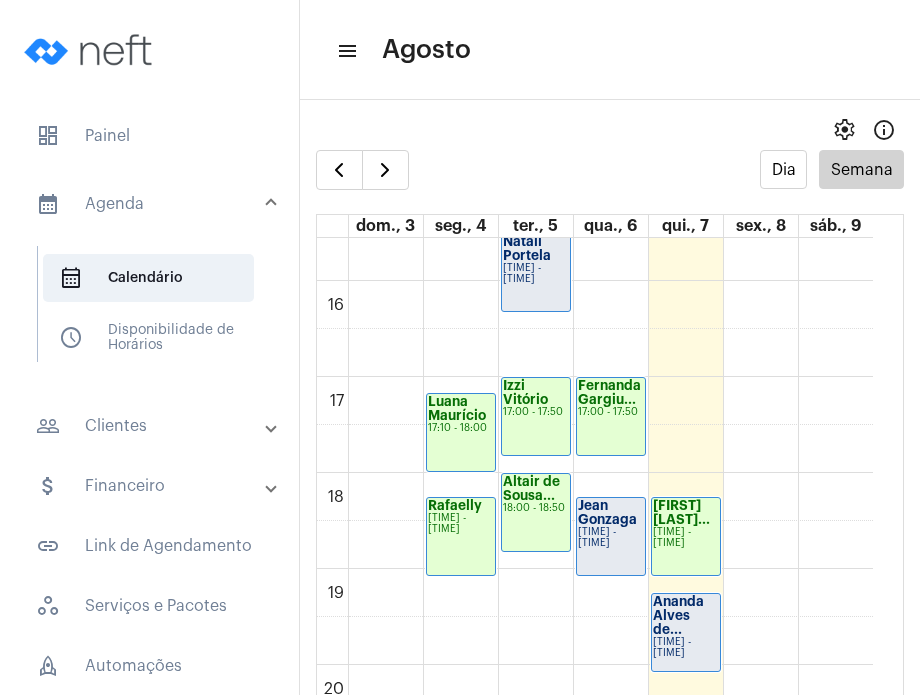 scroll, scrollTop: 1501, scrollLeft: 0, axis: vertical 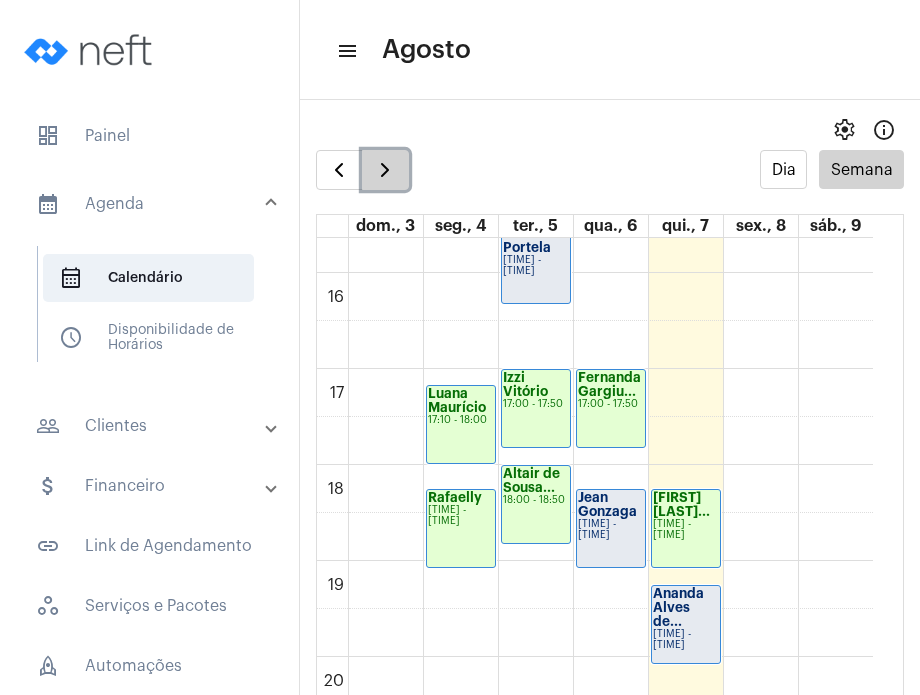 click 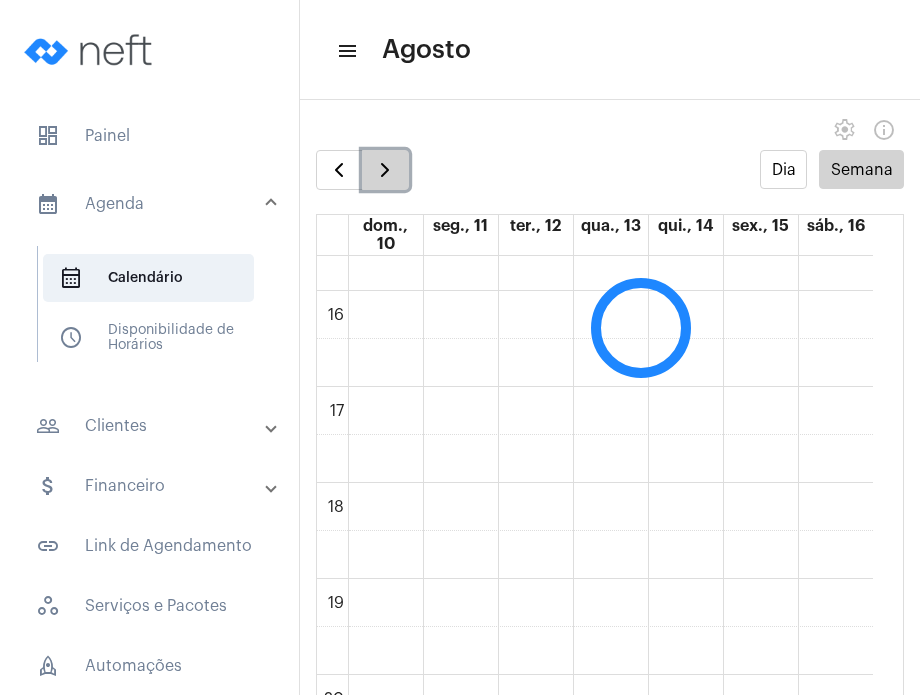 scroll, scrollTop: 578, scrollLeft: 0, axis: vertical 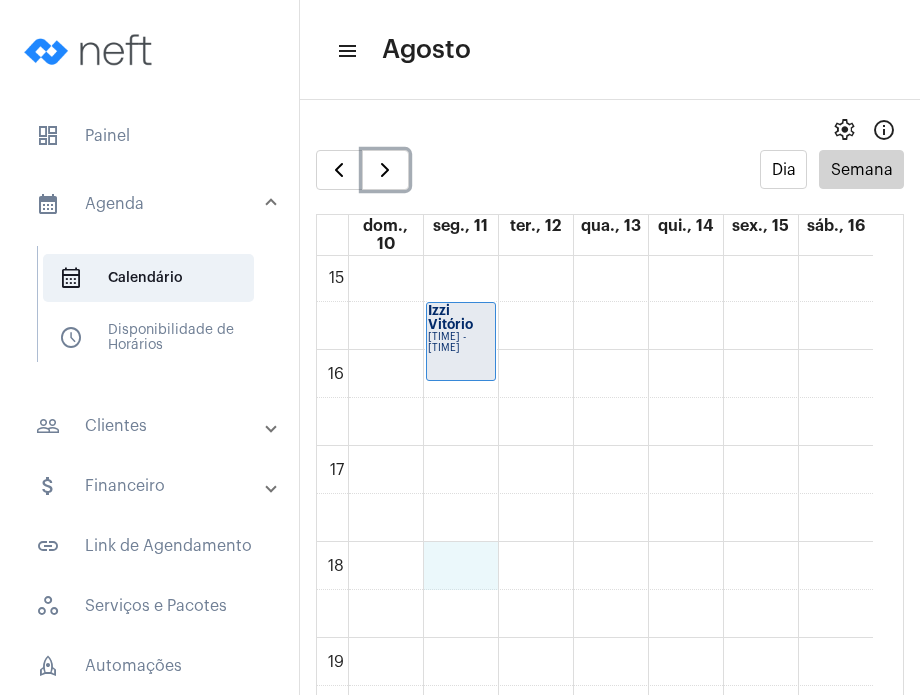 click on "[PAGE]
[FIRST] [LAST]
[TIME] - [TIME]
[FIRST] [LAST]...
[TIME] - [TIME]" 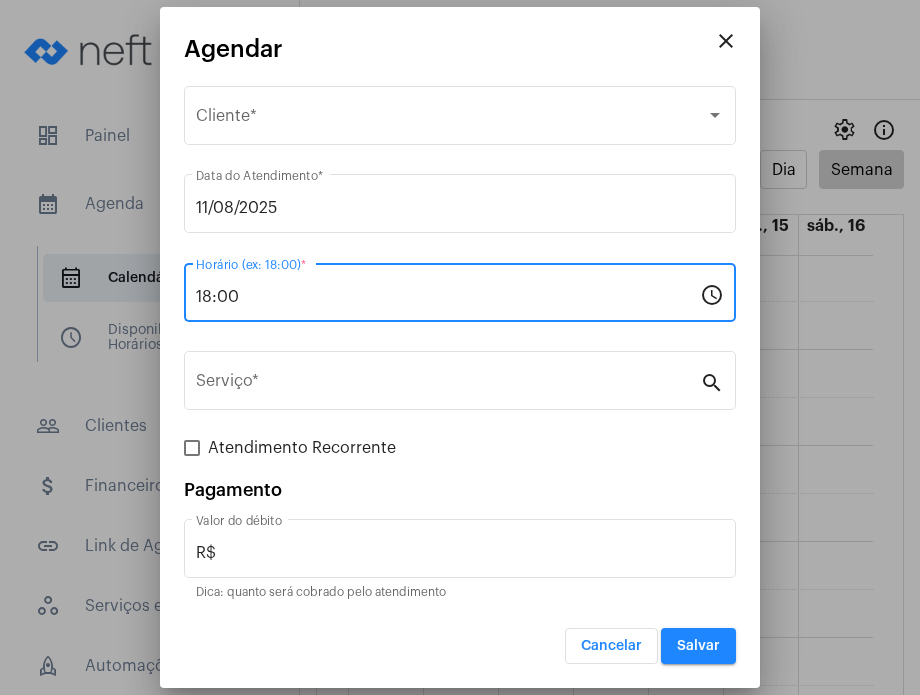 click on "18:00" at bounding box center [448, 297] 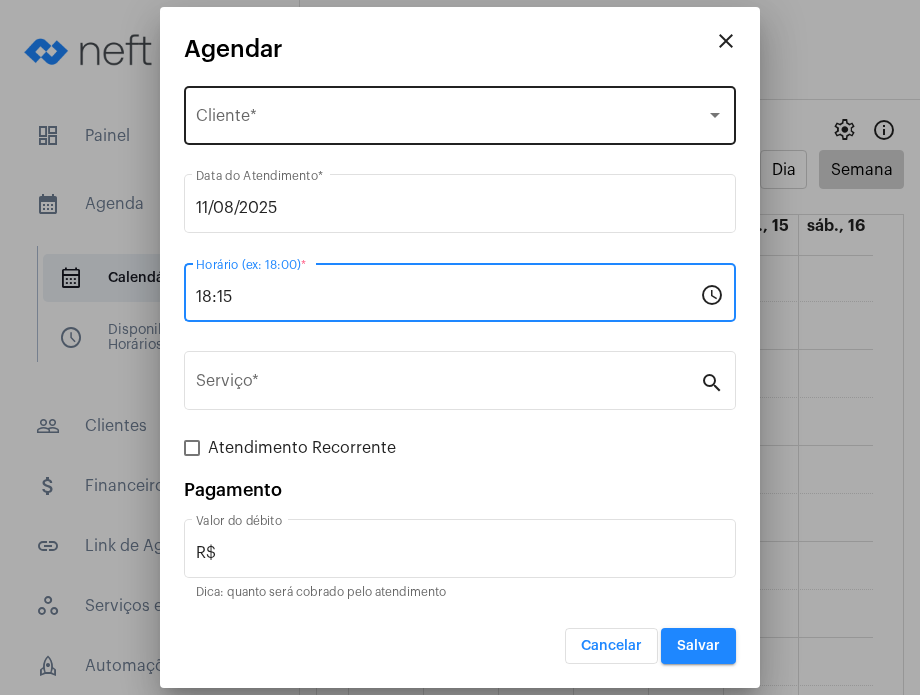 type on "18:15" 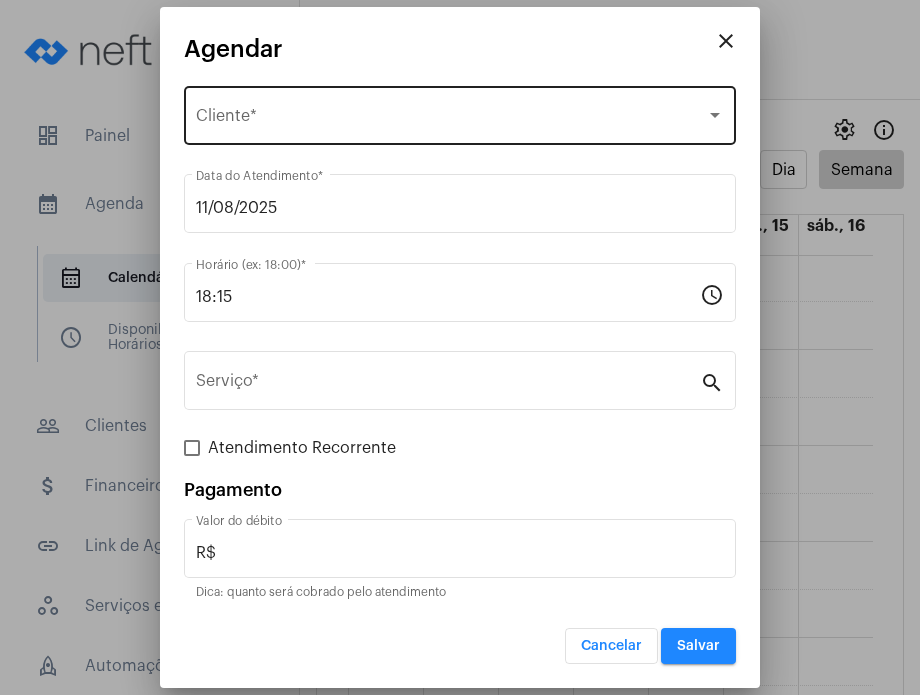 click on "Selecione o Cliente Cliente  *" at bounding box center [460, 113] 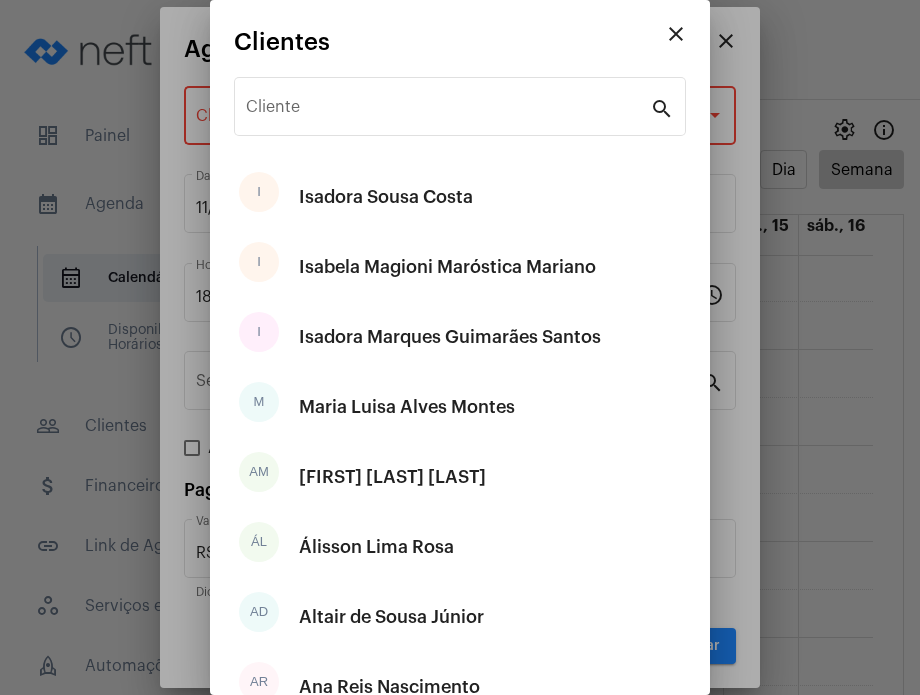 click on "Cliente" at bounding box center [448, 104] 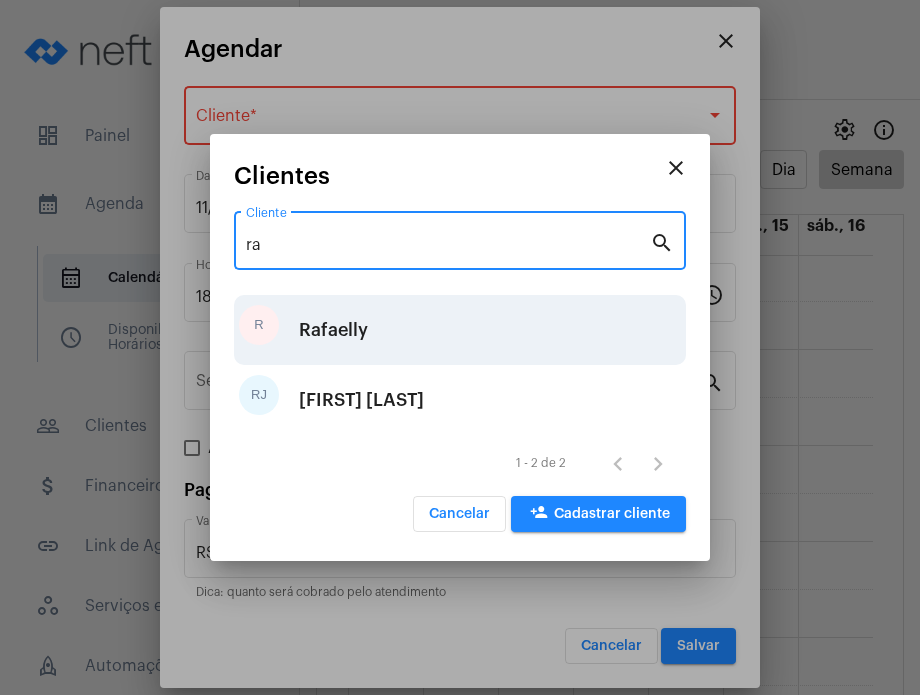 type on "ra" 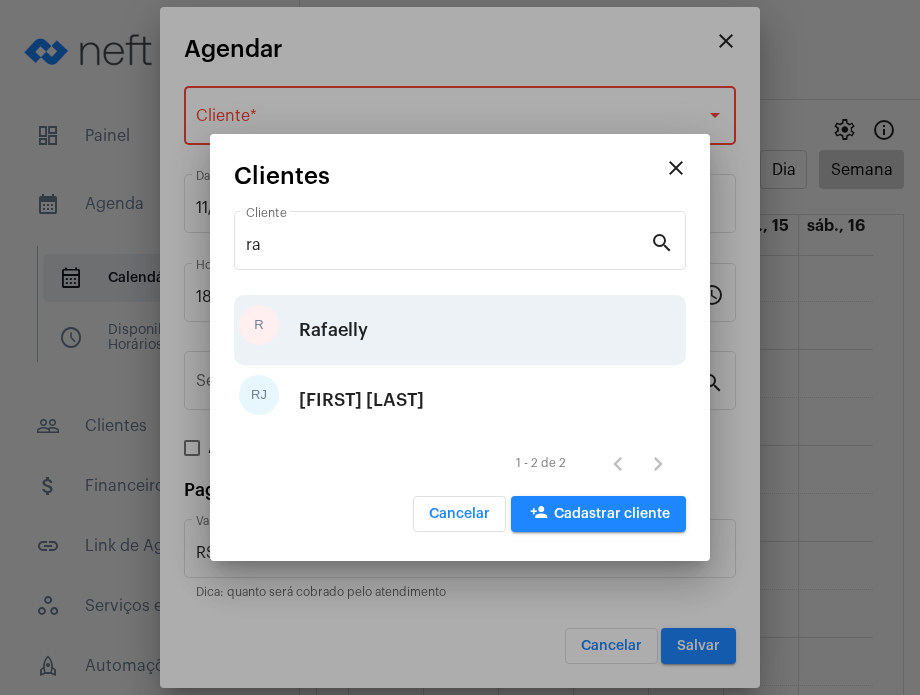click on "Rafaelly" at bounding box center [333, 330] 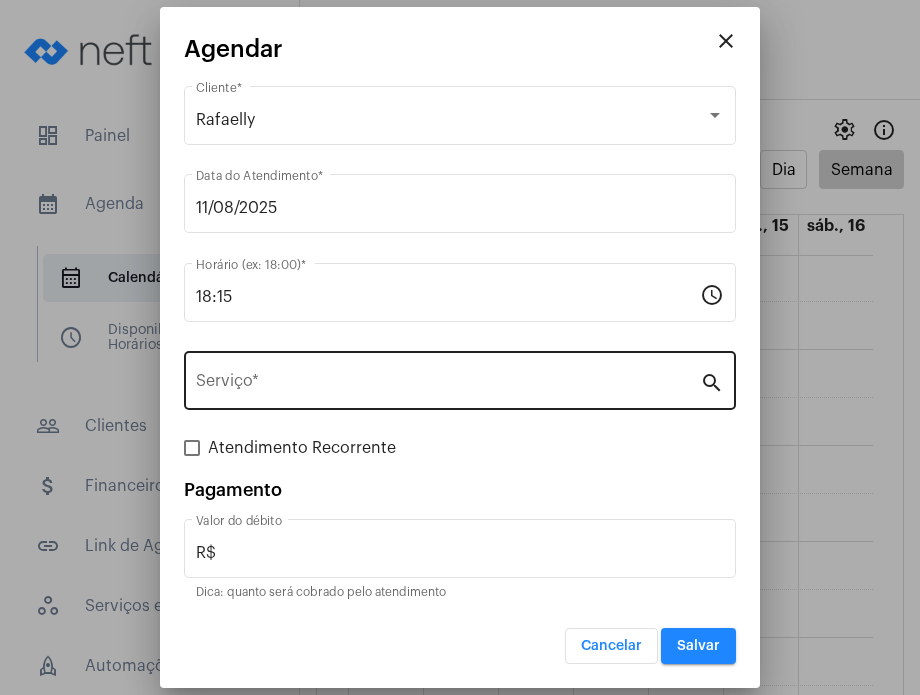 click on "Serviço  *" at bounding box center [448, 378] 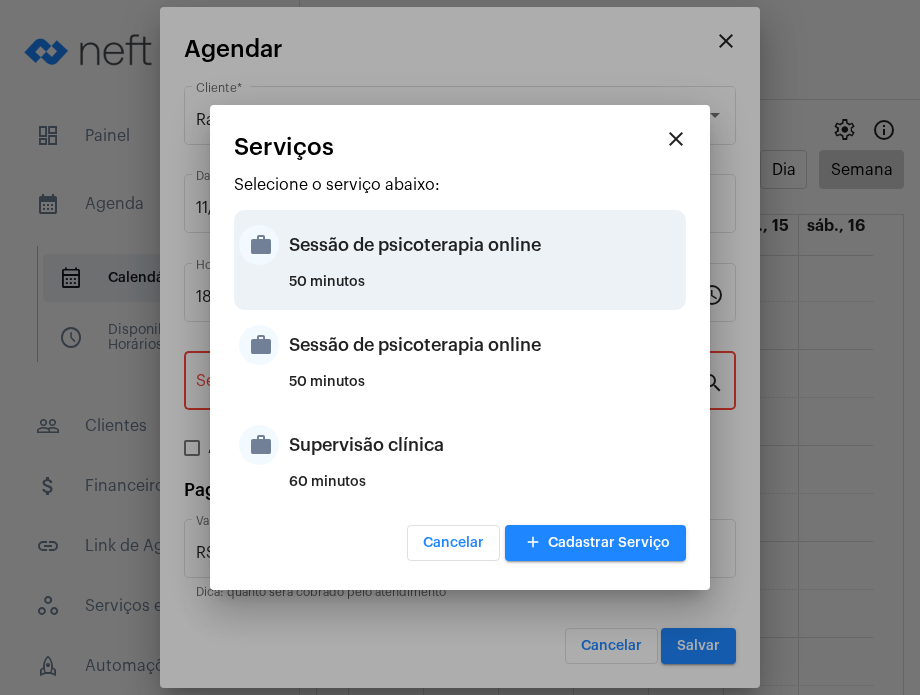click on "50 minutos" at bounding box center [485, 290] 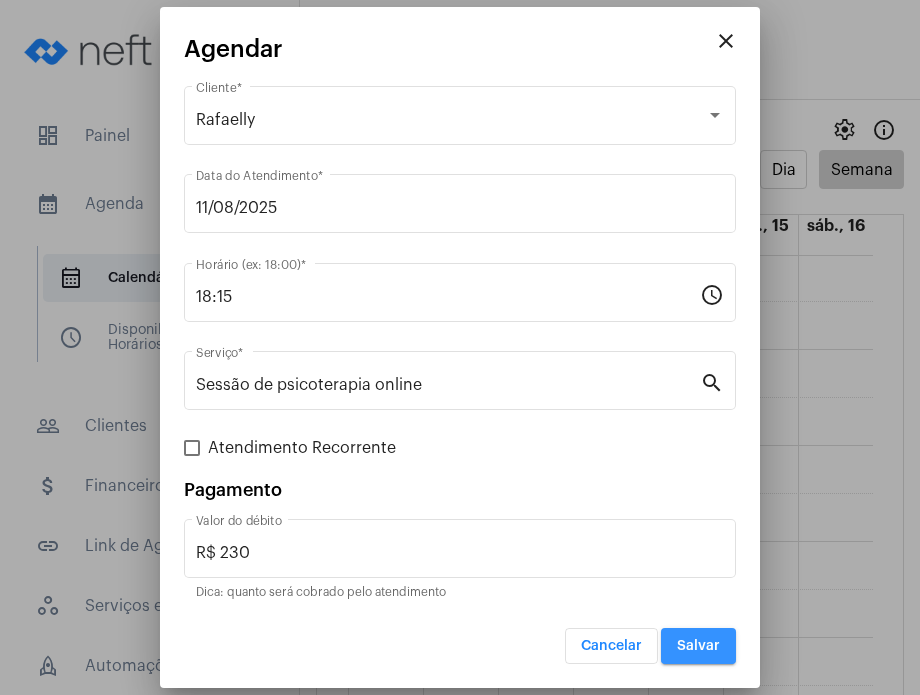 click on "Salvar" at bounding box center [698, 646] 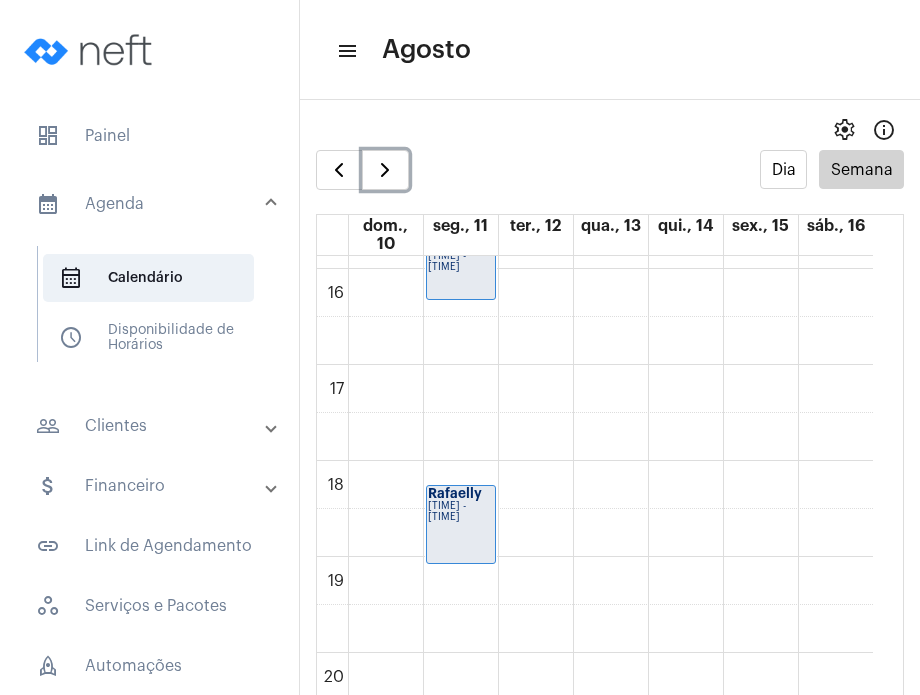 scroll, scrollTop: 1527, scrollLeft: 0, axis: vertical 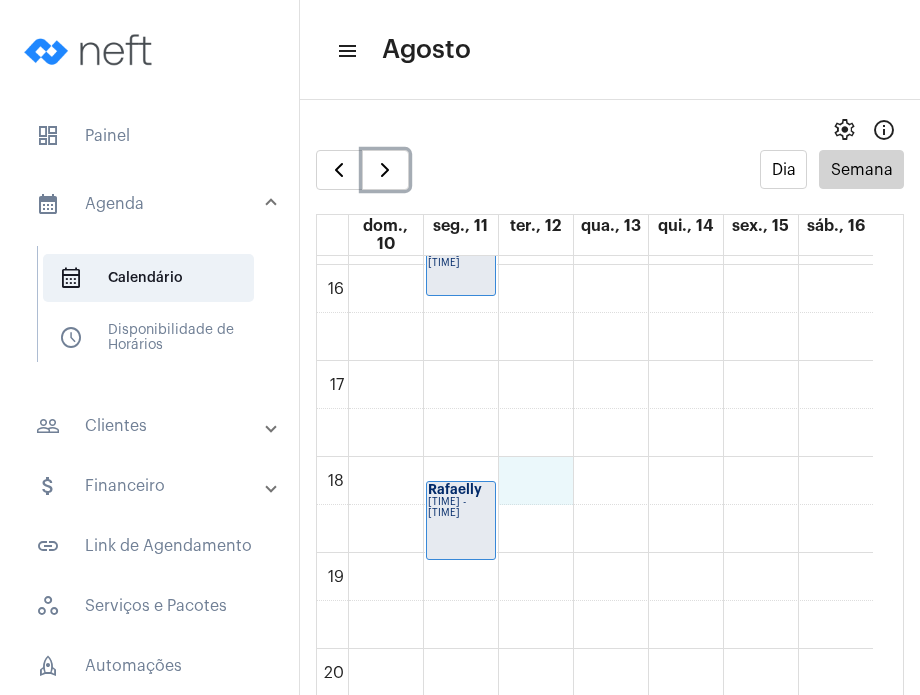 click on "[PAGE]
[FIRST] [LAST]
[TIME] - [TIME]
[FIRST]
[TIME] - [TIME]
[FIRST] [LAST]...
[TIME] - [TIME]
[FIRST] de [LAST]...
[TIME] - [TIME]
[FIRST] Fernandes ...
[TIME] - [TIME]
[FIRST] [LAST]...
[TIME] - [TIME]
[FIRST] de [LAST]...
[TIME] - [TIME]
[FIRST] [LAST]
[TIME] - [TIME]" 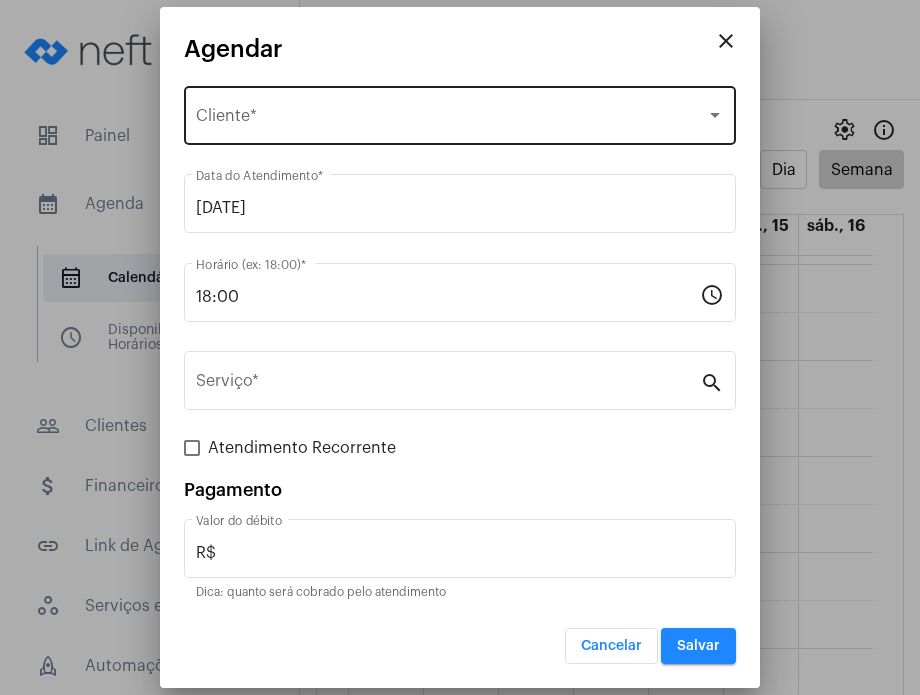 click on "Selecione o Cliente Cliente  *" at bounding box center [460, 113] 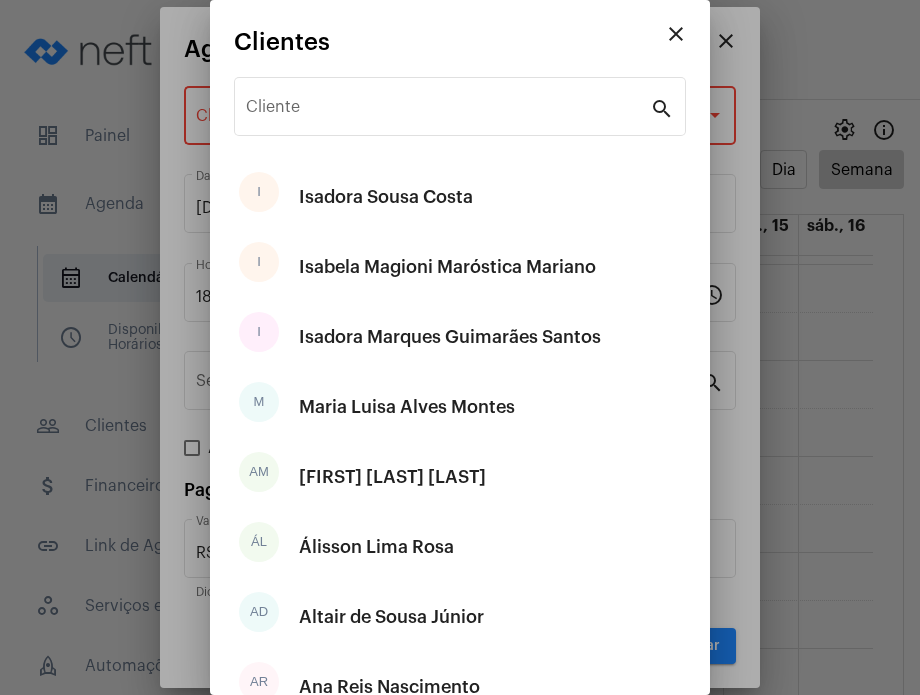 click on "Cliente" at bounding box center [448, 104] 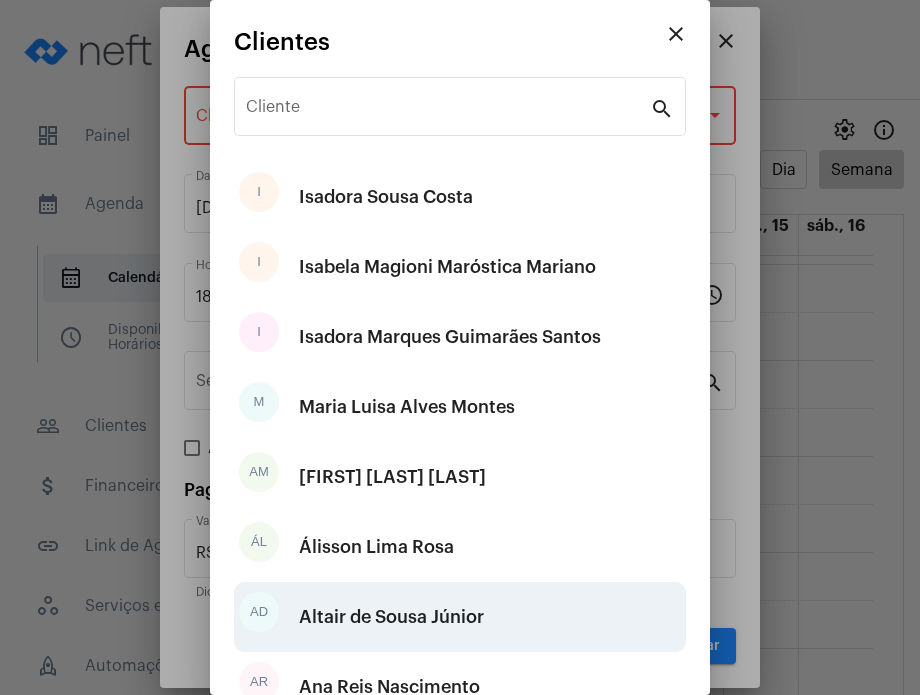 click on "Altair de Sousa Júnior" at bounding box center (391, 617) 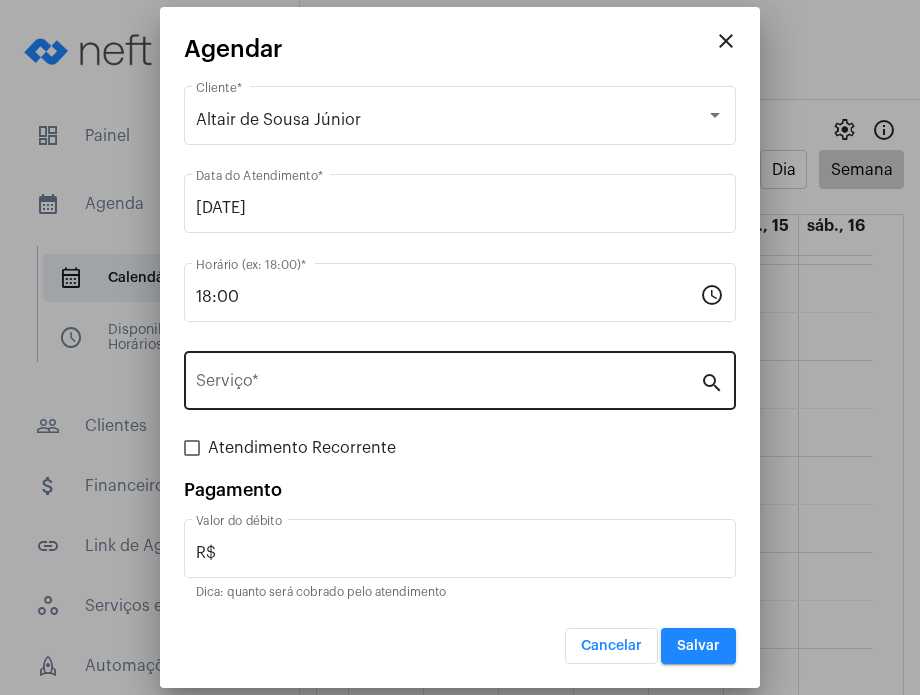 click on "Serviço  *" at bounding box center [448, 378] 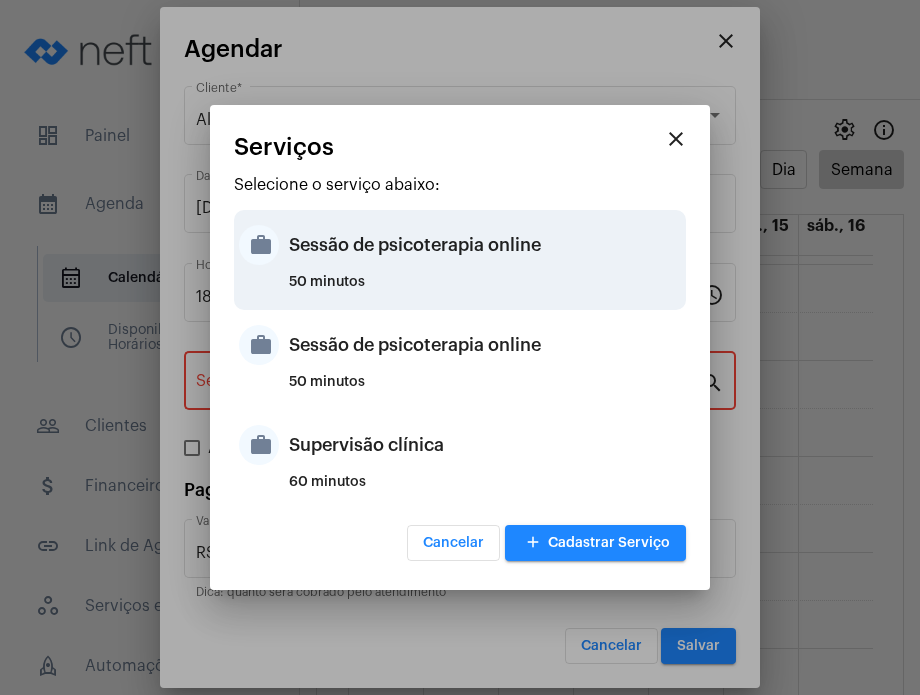 click on "50 minutos" at bounding box center (485, 290) 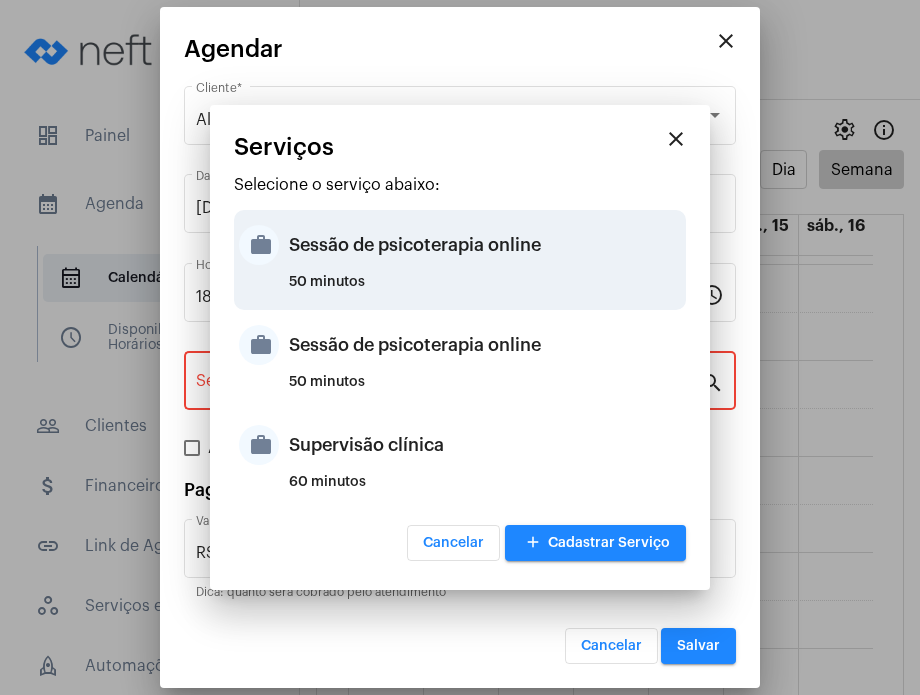 type on "Sessão de psicoterapia online" 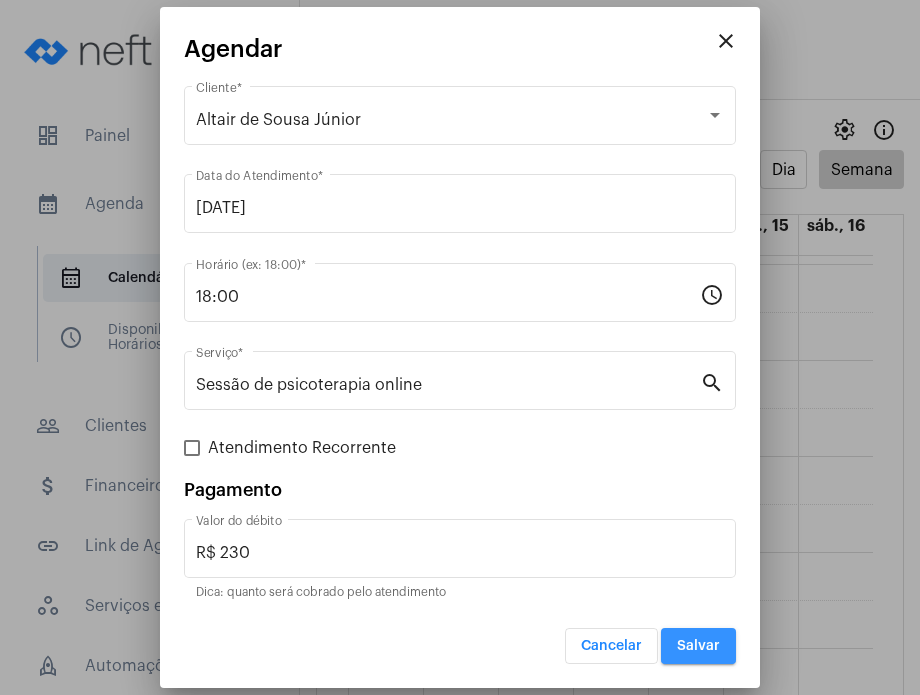 click on "Salvar" at bounding box center (698, 646) 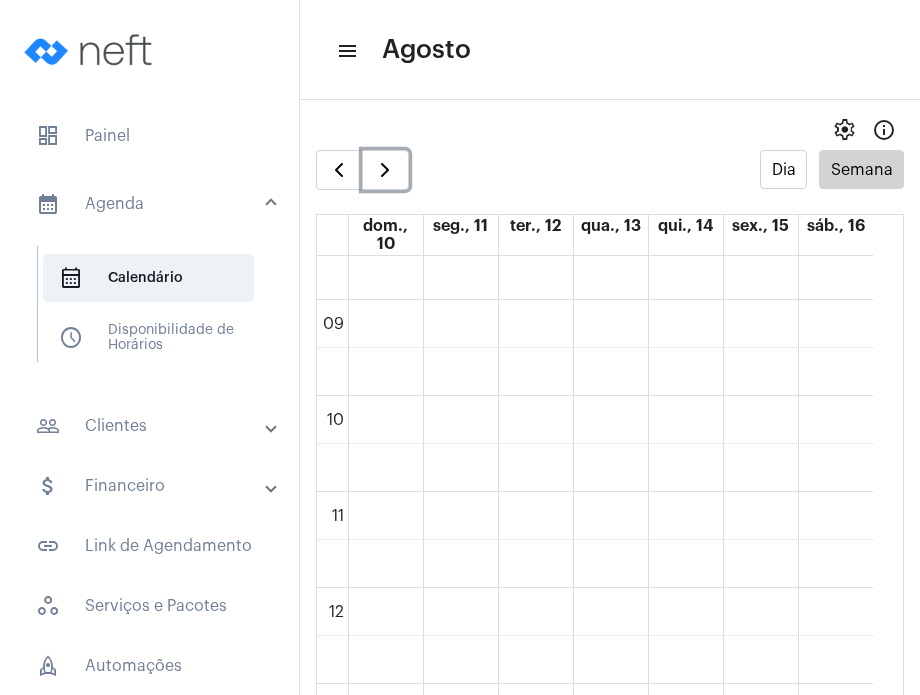 scroll, scrollTop: 744, scrollLeft: 0, axis: vertical 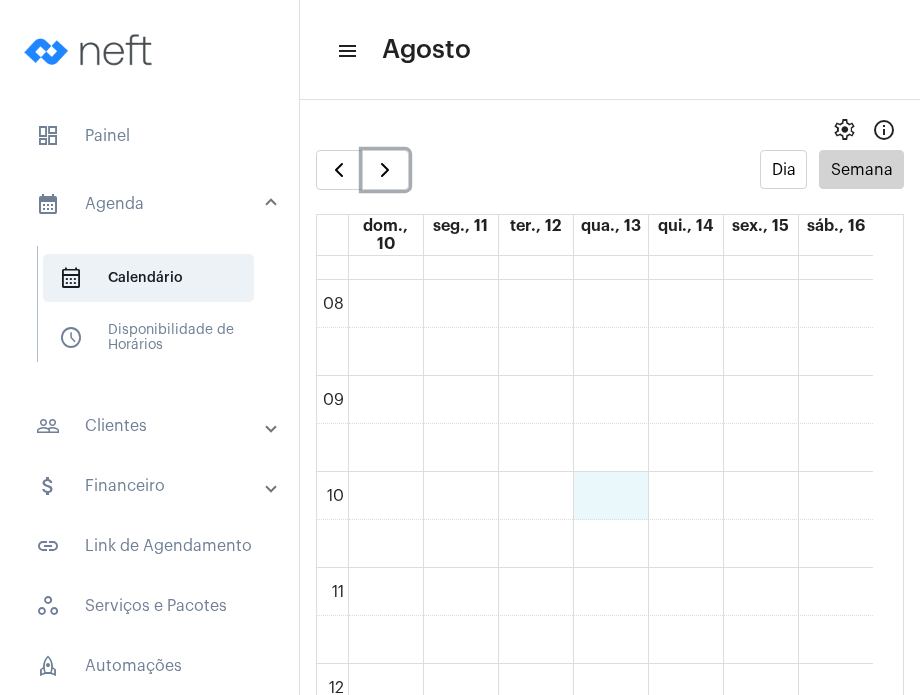 click on "[PAGE]
[FIRST] [LAST]
[TIME] - [TIME]
[FIRST]
[TIME] - [TIME]
[FIRST] [LAST]...
[TIME] - [TIME]
[FIRST] de [LAST]...
[TIME] - [TIME]
[FIRST] Fernandes ...
[TIME] - [TIME]
[FIRST] [LAST]...
[TIME] - [TIME]
[FIRST] de [LAST]...
[TIME] - [TIME]
[FIRST] [LAST]
[TIME] - [TIME]" 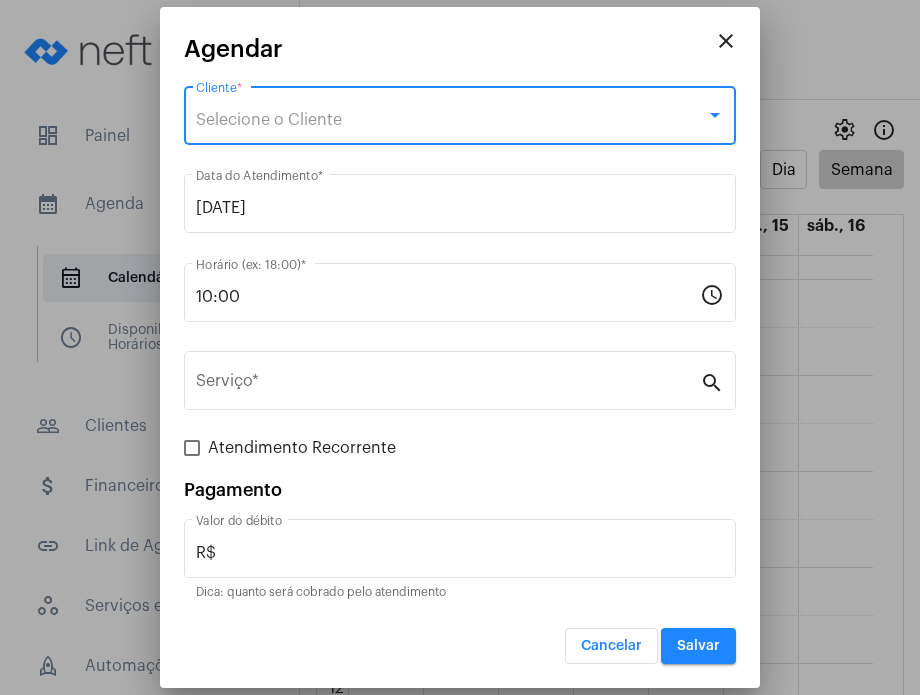 click on "Selecione o Cliente" at bounding box center [269, 120] 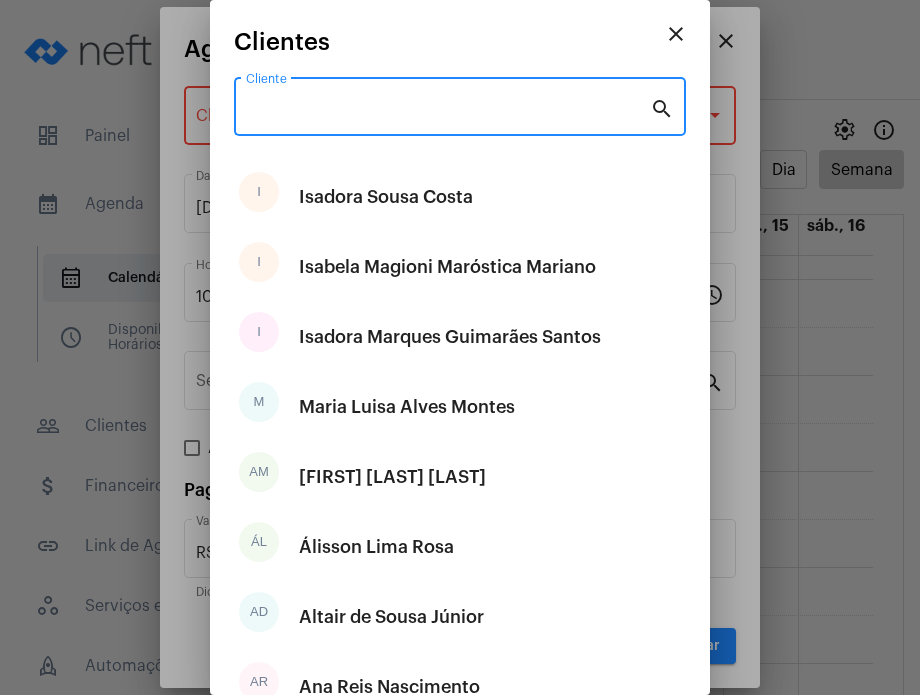 click on "Cliente" at bounding box center (448, 111) 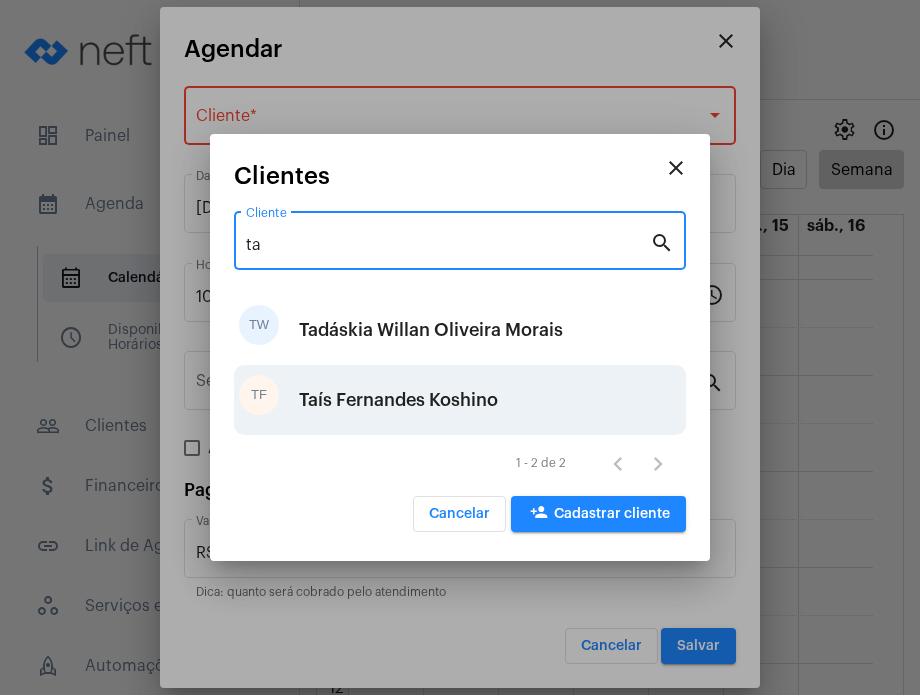 type on "ta" 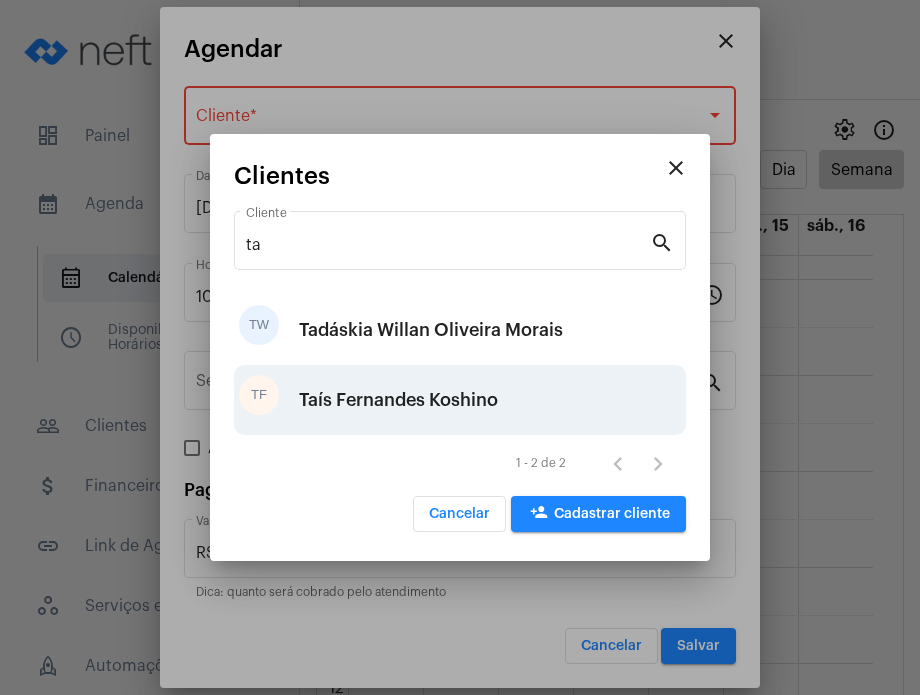 click on "Taís Fernandes Koshino" at bounding box center [398, 400] 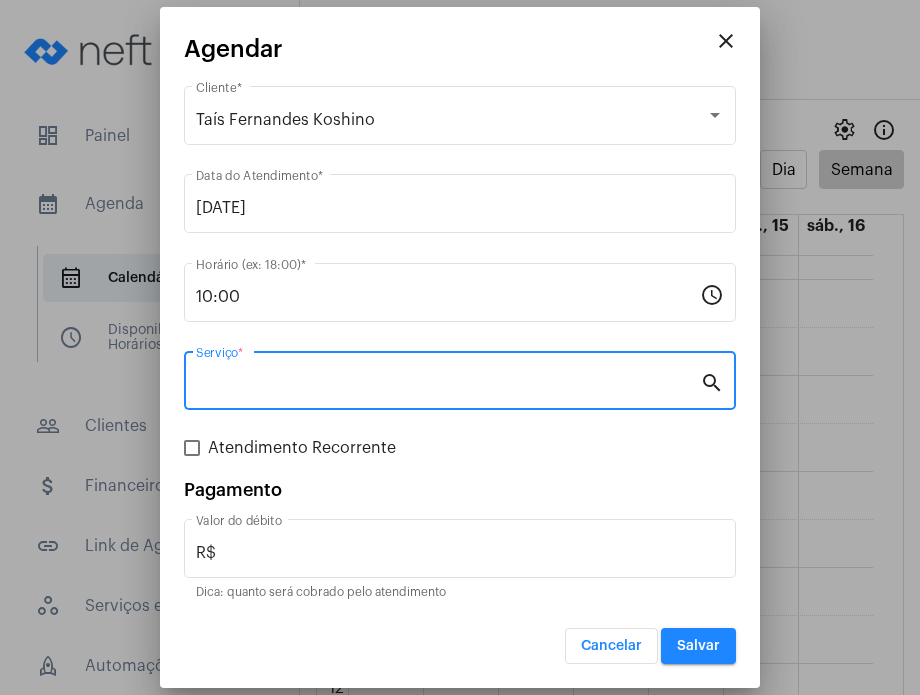 click on "Serviço  *" at bounding box center (448, 385) 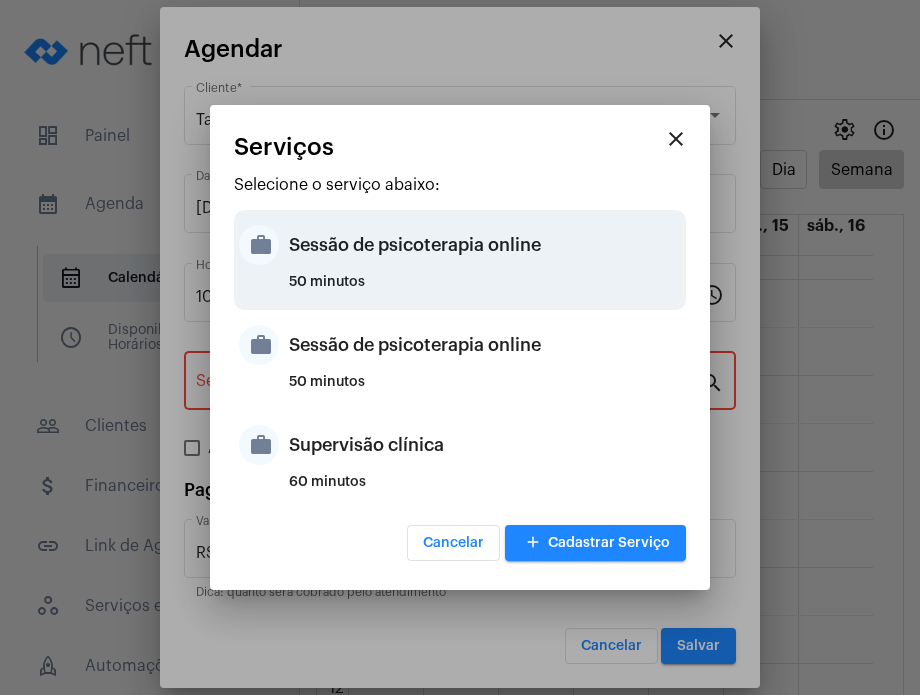 click on "Sessão de psicoterapia online" at bounding box center [485, 245] 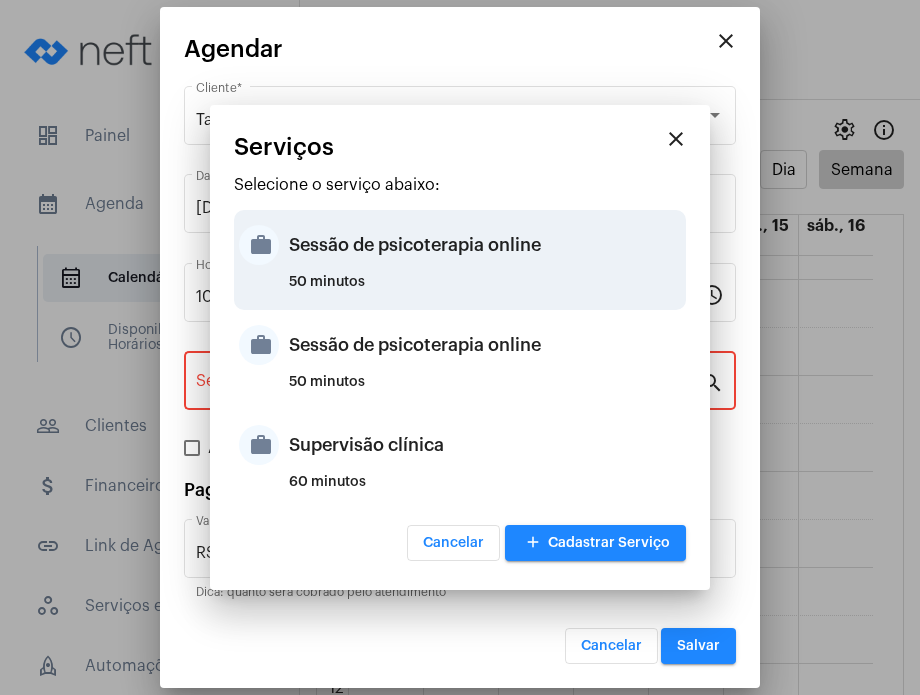 type on "Sessão de psicoterapia online" 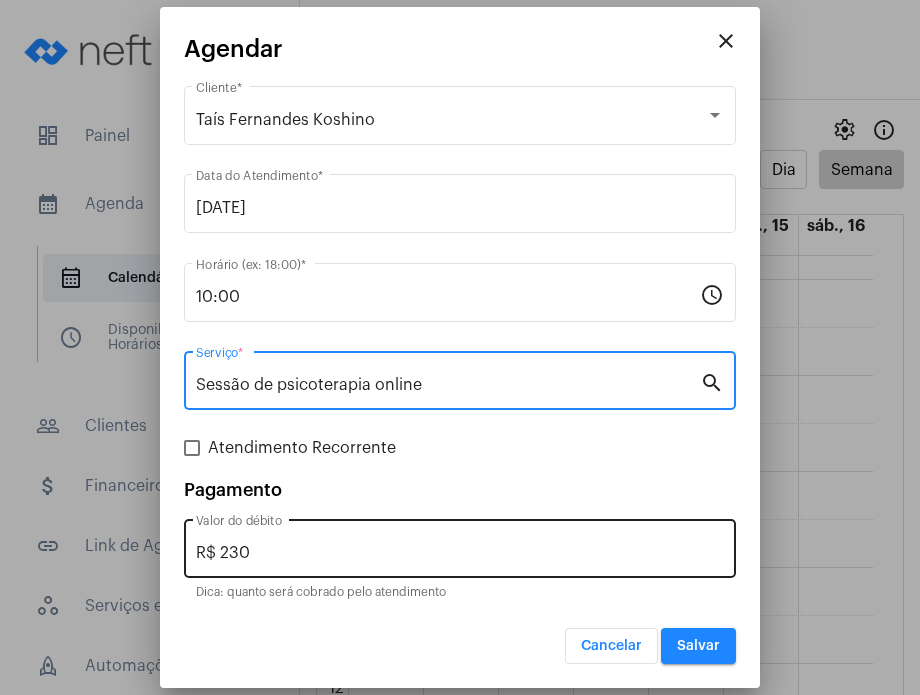 click on "R$ 230" at bounding box center (460, 553) 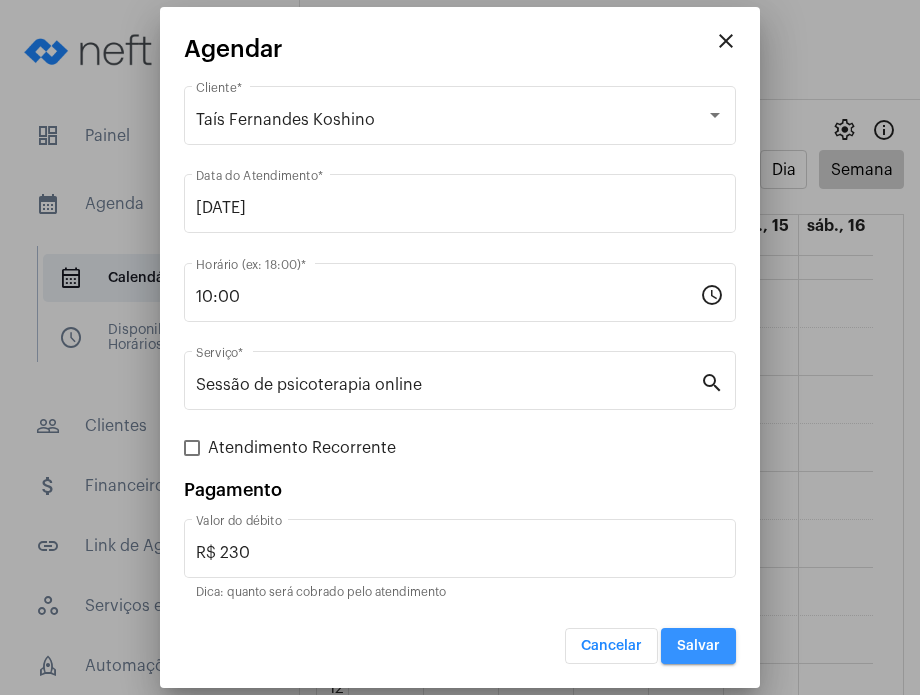 click on "Salvar" at bounding box center (698, 646) 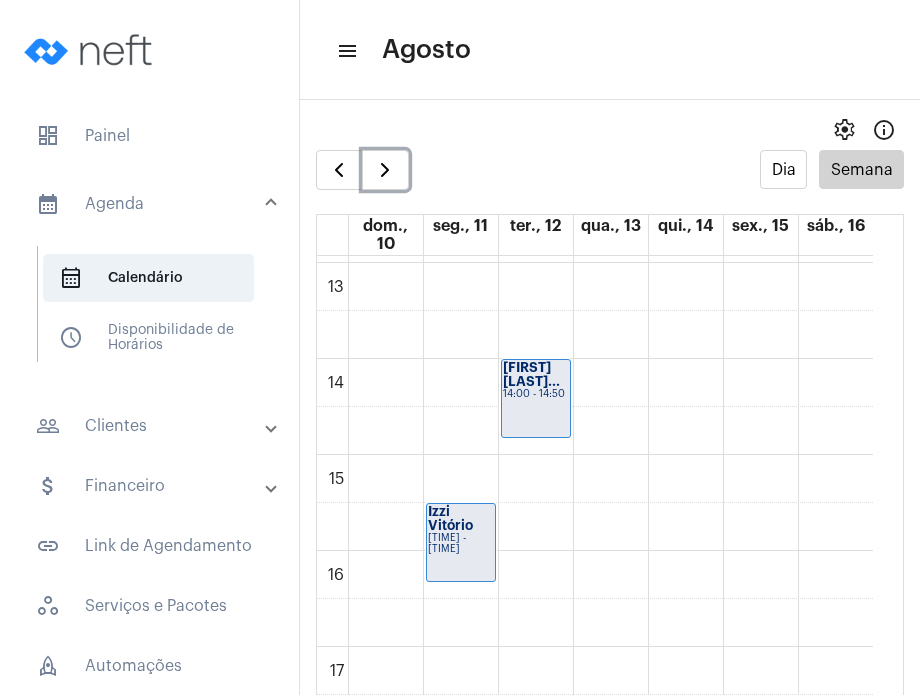scroll, scrollTop: 1249, scrollLeft: 0, axis: vertical 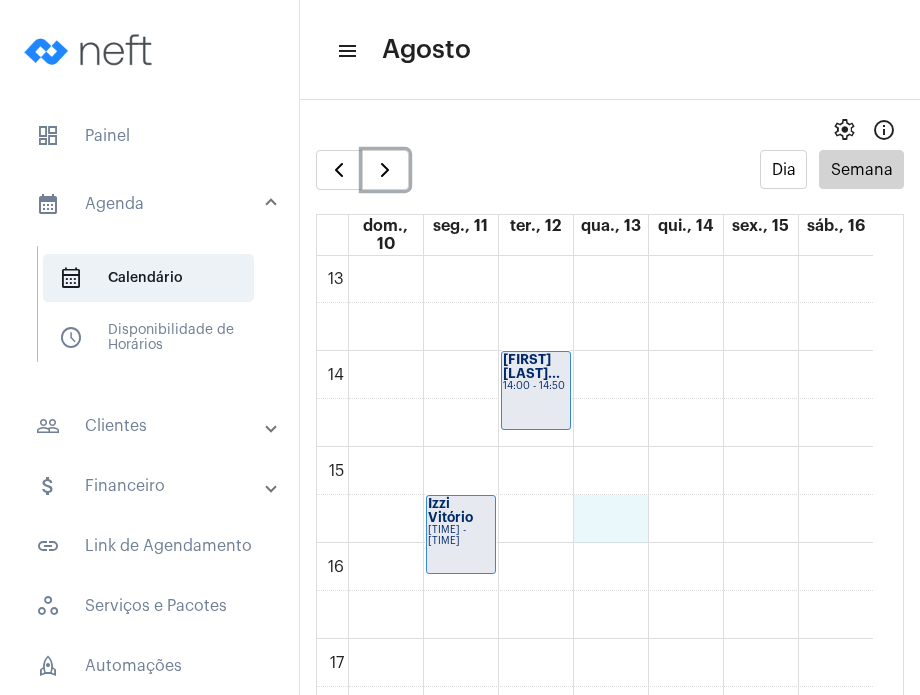 click on "[PAGE]
[FIRST] [LAST]
[TIME] - [TIME]
[FIRST]
[TIME] - [TIME]
[FIRST] [LAST]...
[TIME] - [TIME]
[FIRST] de [LAST]...
[TIME] - [TIME]
[FIRST] Fernandes ...
[TIME] - [TIME]
[FIRST] [LAST]...
[TIME] - [TIME]
[FIRST] de [LAST]...
[TIME] - [TIME]
[FIRST] [LAST]
[TIME] - [TIME]" 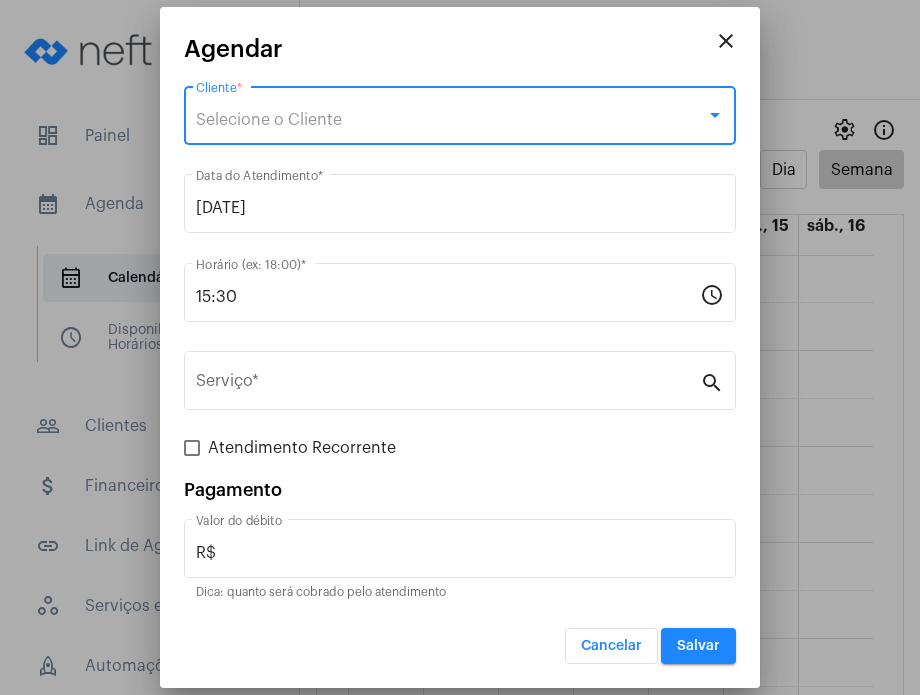 click on "Selecione o Cliente" at bounding box center [451, 120] 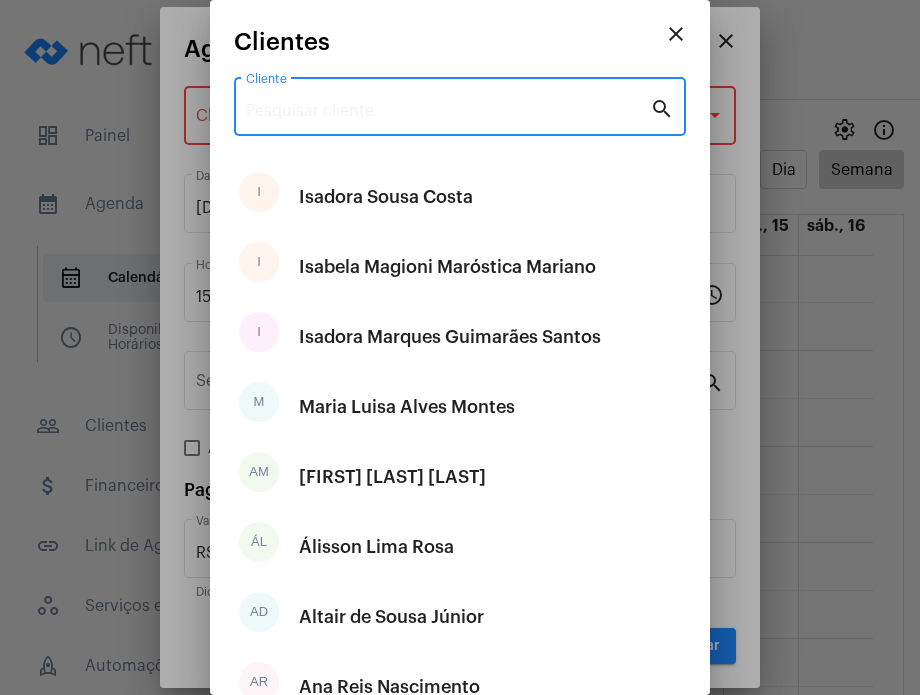 click on "Cliente" at bounding box center [448, 111] 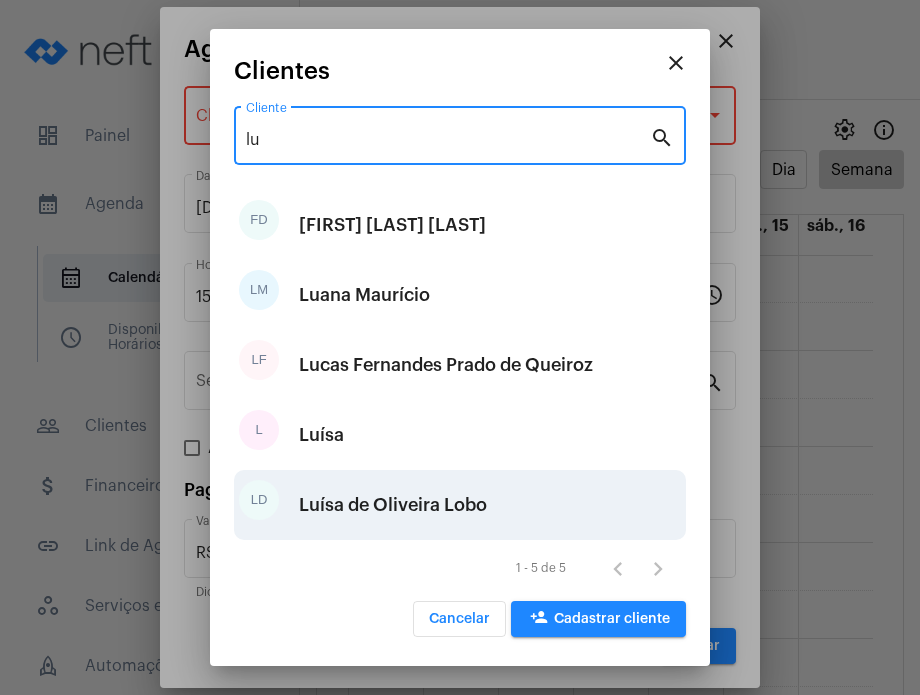 type on "lu" 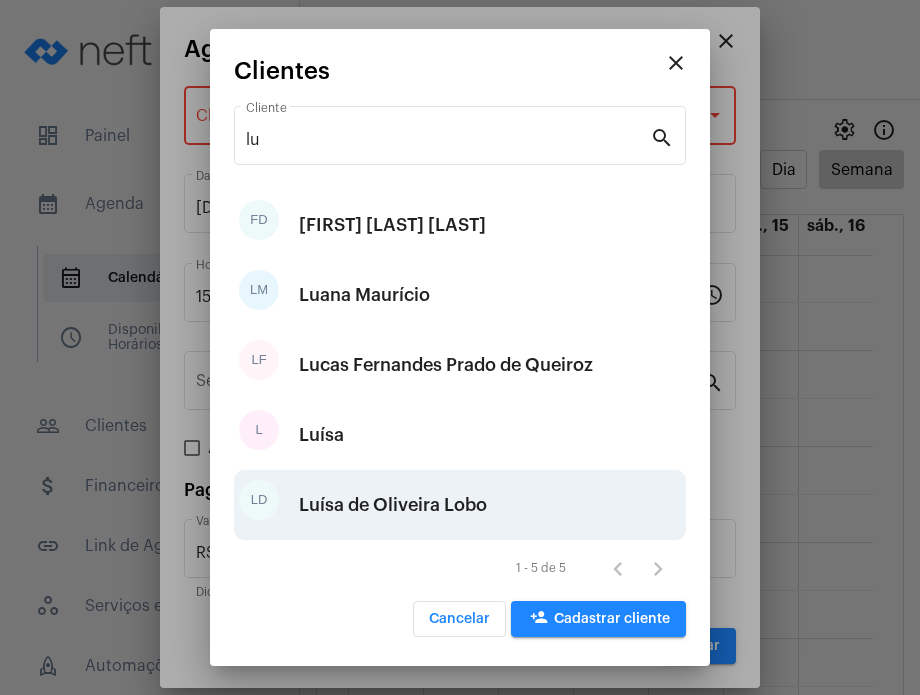 click on "Luísa de Oliveira Lobo" at bounding box center (393, 505) 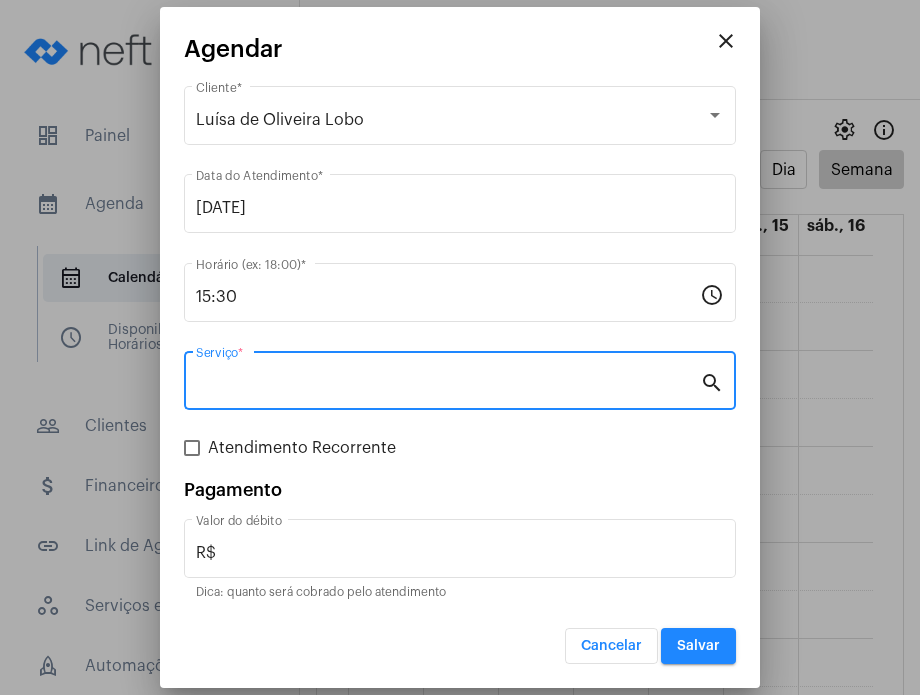 click on "Serviço  *" at bounding box center [448, 385] 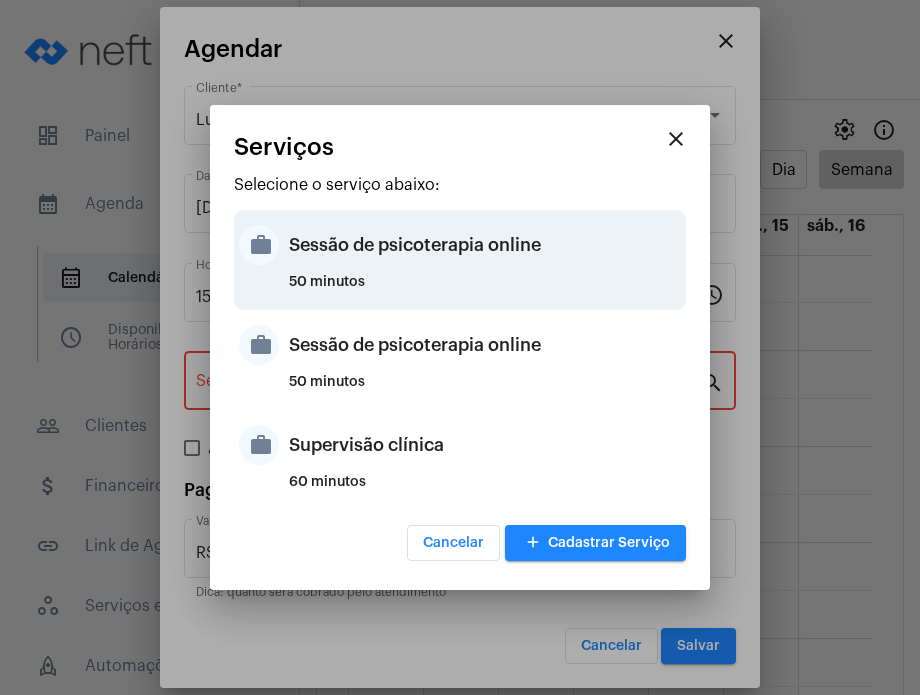 click on "Sessão de psicoterapia online" at bounding box center (485, 245) 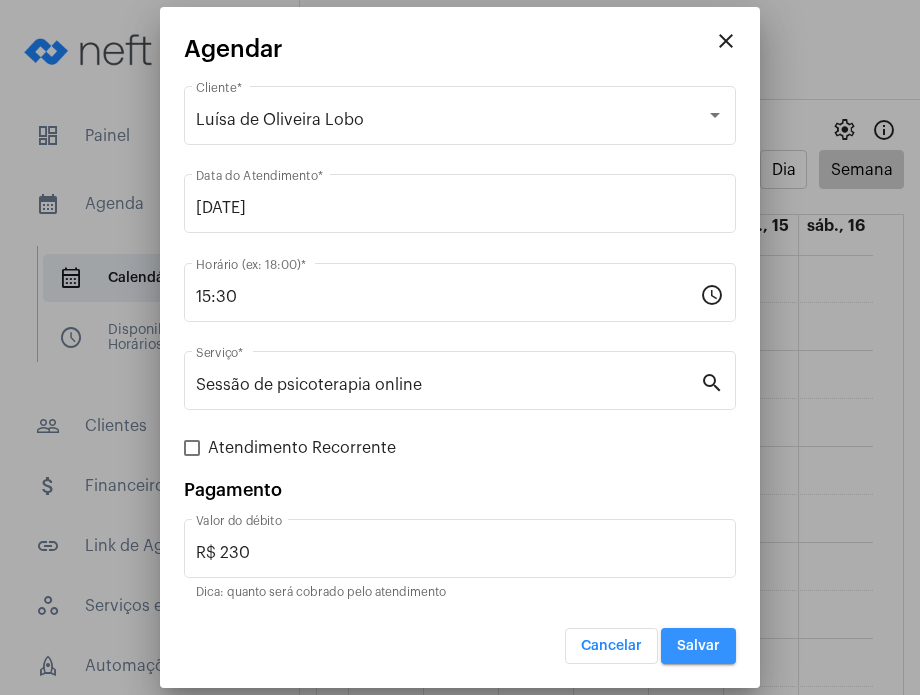 click on "Salvar" at bounding box center [698, 646] 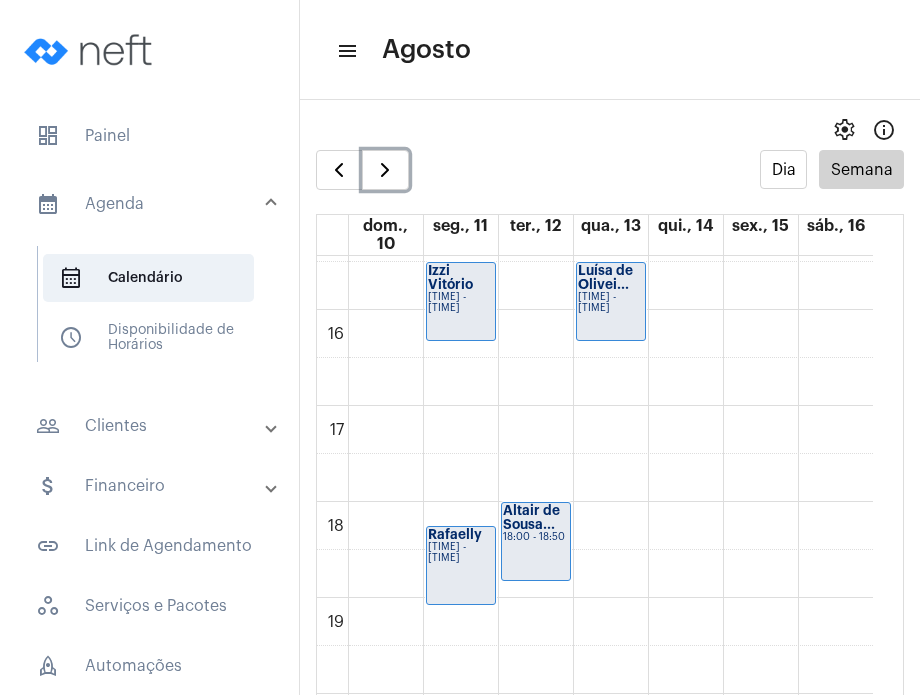 scroll, scrollTop: 1494, scrollLeft: 0, axis: vertical 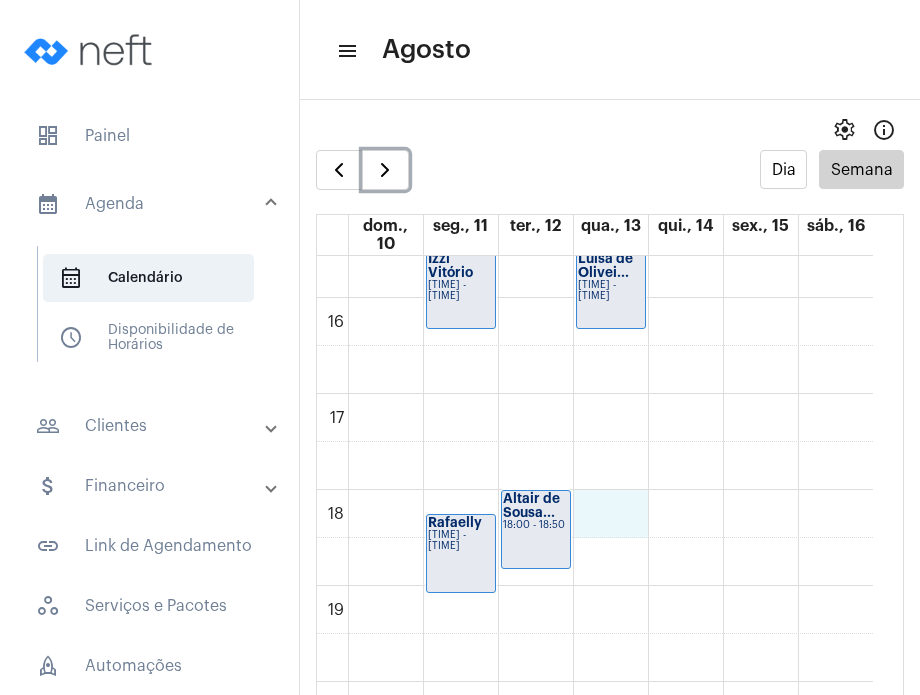 click on "[PAGE]
[FIRST] [LAST]
[TIME] - [TIME]
[FIRST]
[TIME] - [TIME]
[FIRST] [LAST]...
[TIME] - [TIME]
[FIRST] de [LAST]...
[TIME] - [TIME]
[FIRST] Fernandes ...
[TIME] - [TIME]
[FIRST] de [LAST]...
[TIME] - [TIME]" 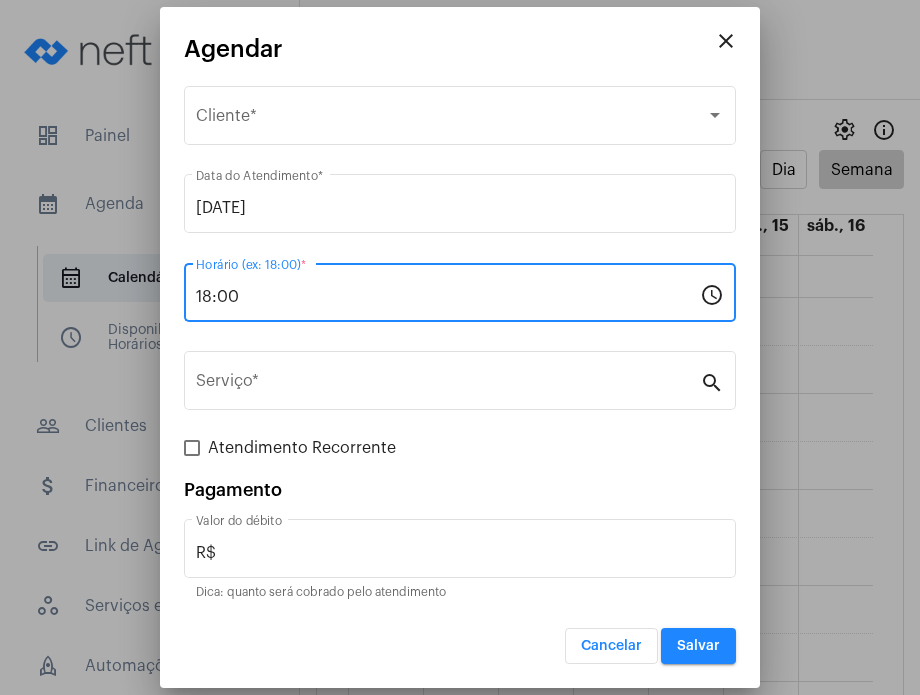 click on "18:00" at bounding box center [448, 297] 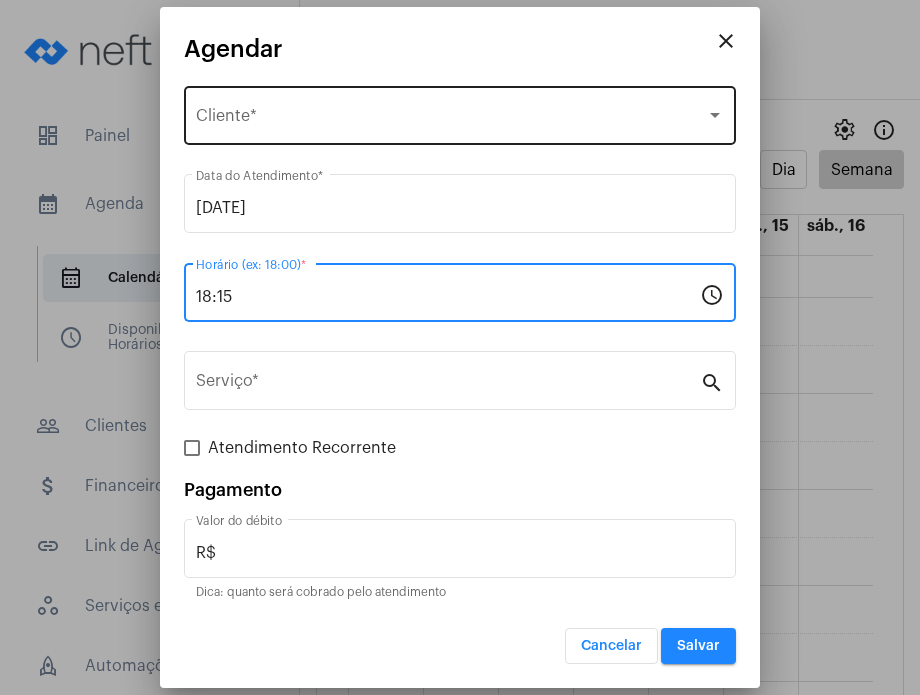 type on "18:15" 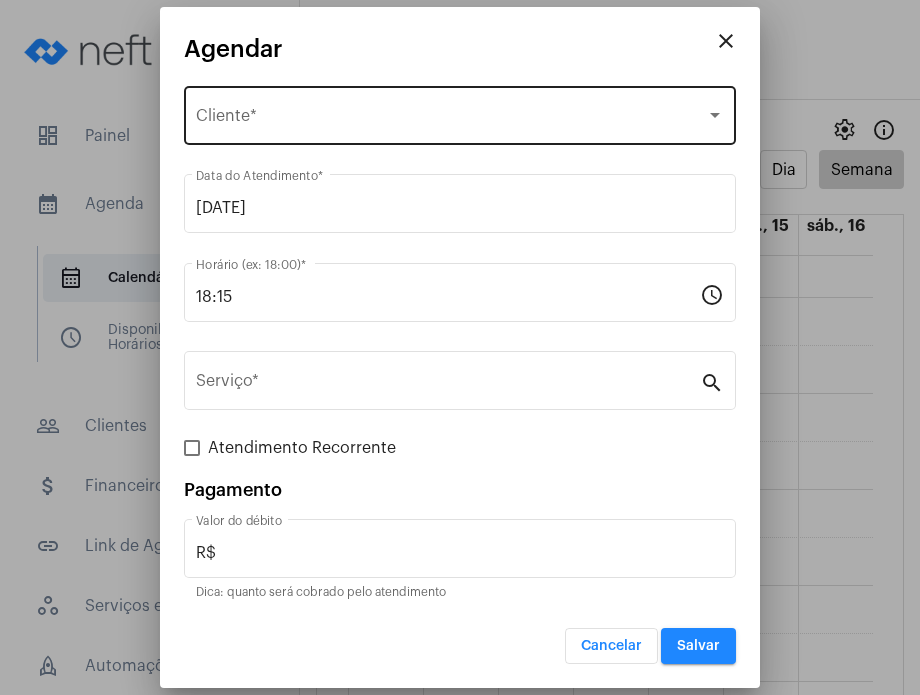 click on "Selecione o Cliente Cliente  *" at bounding box center (460, 113) 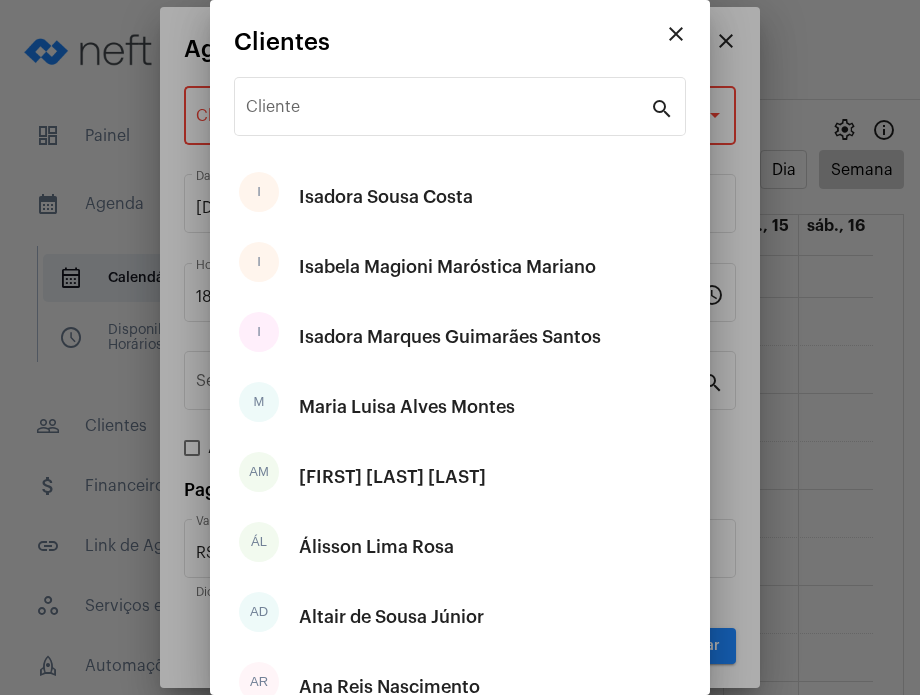 click on "Cliente" at bounding box center [448, 104] 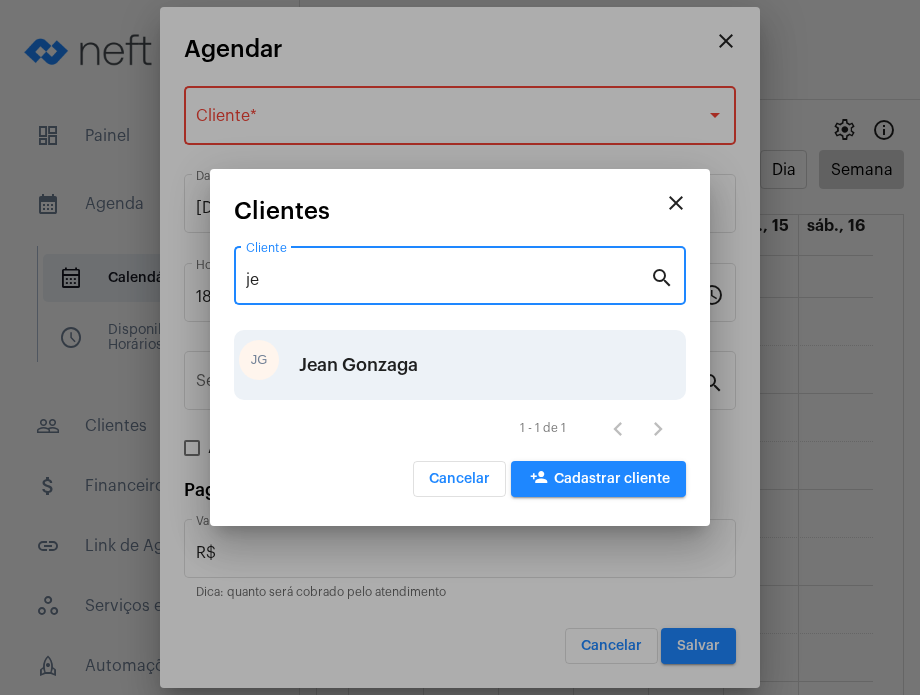 type on "je" 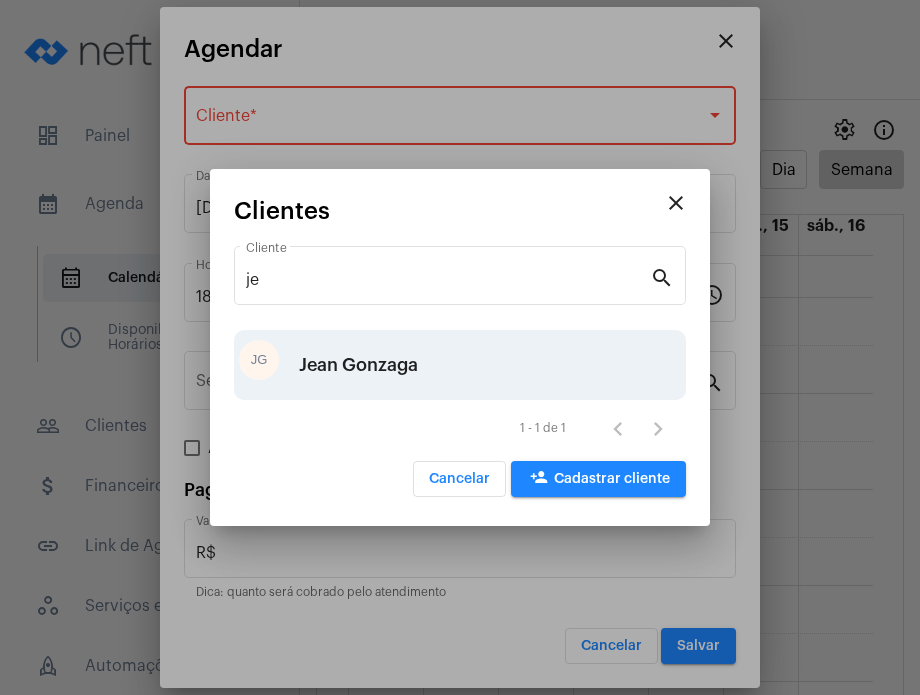 click on "Jean Gonzaga" at bounding box center [358, 365] 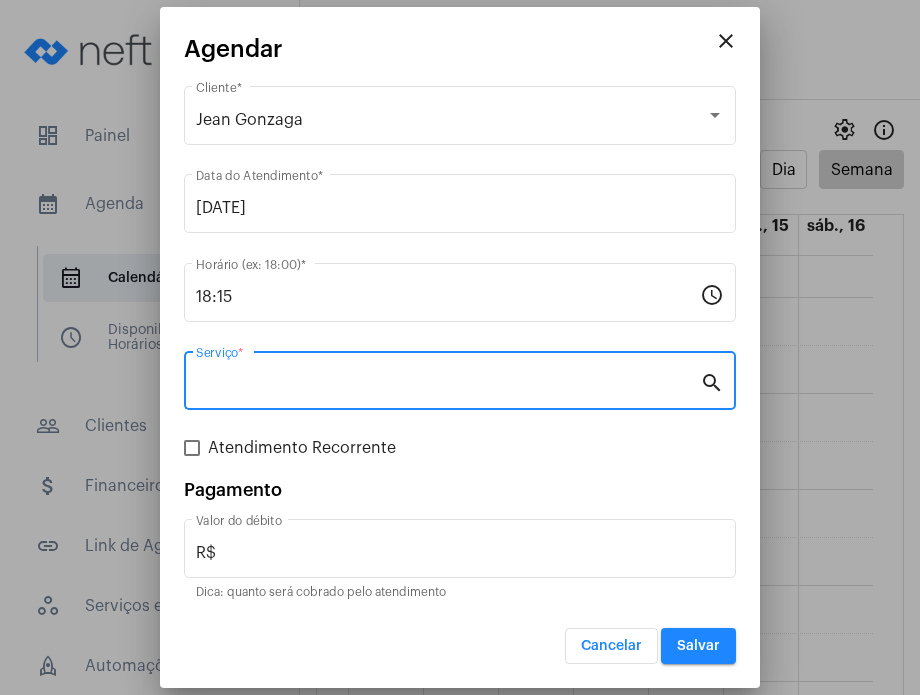 click on "Serviço  *" at bounding box center [448, 385] 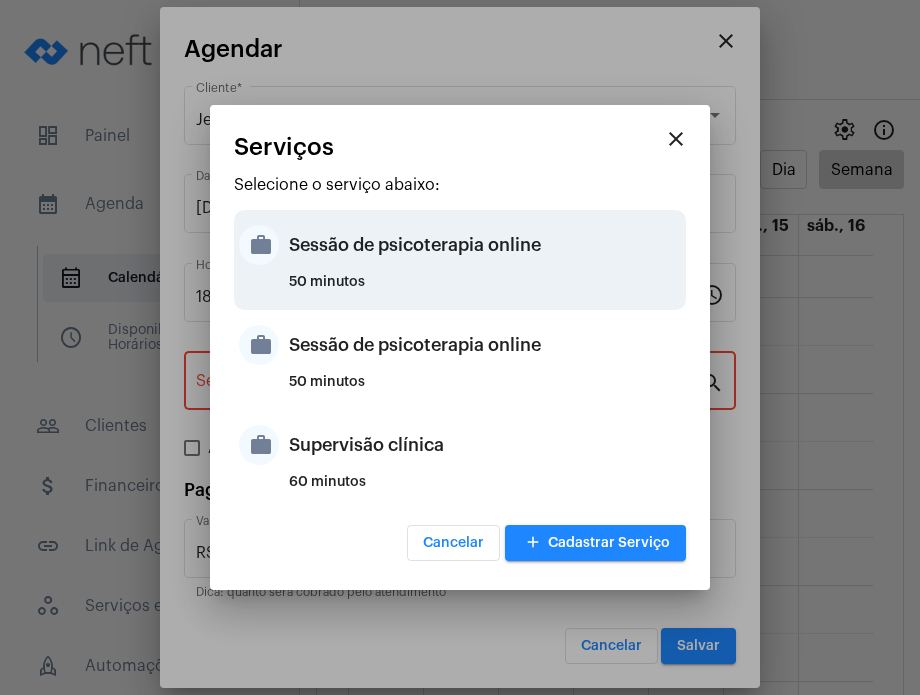 click on "Sessão de psicoterapia online" at bounding box center (485, 245) 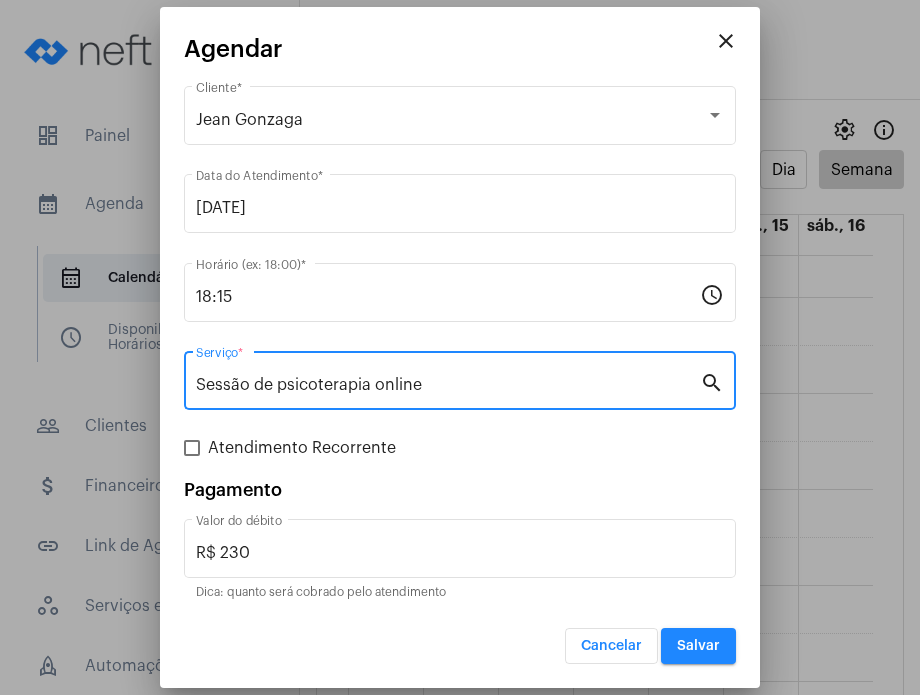 click on "Salvar" at bounding box center (698, 646) 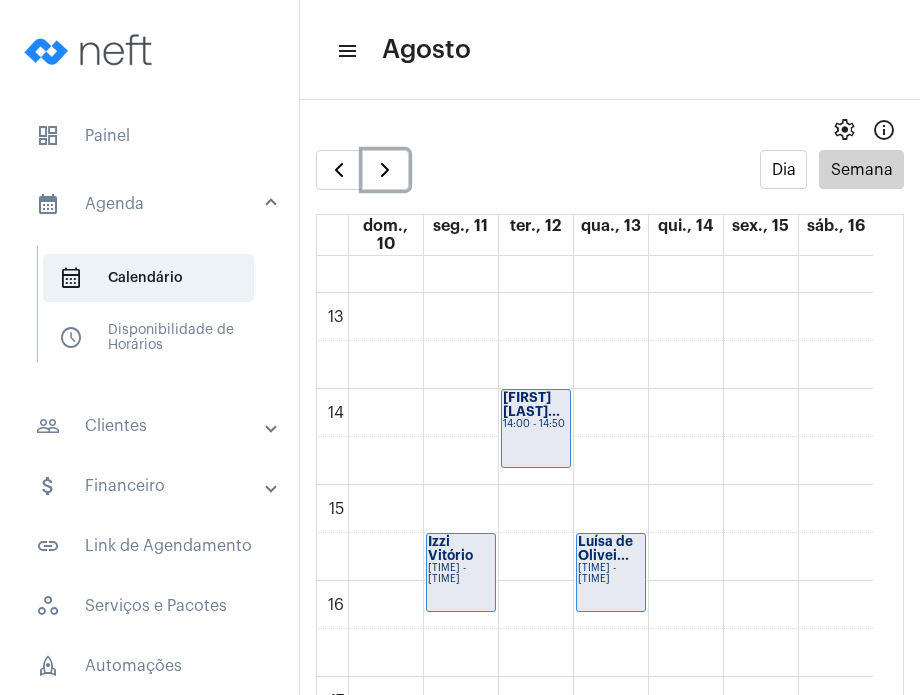 scroll, scrollTop: 1187, scrollLeft: 0, axis: vertical 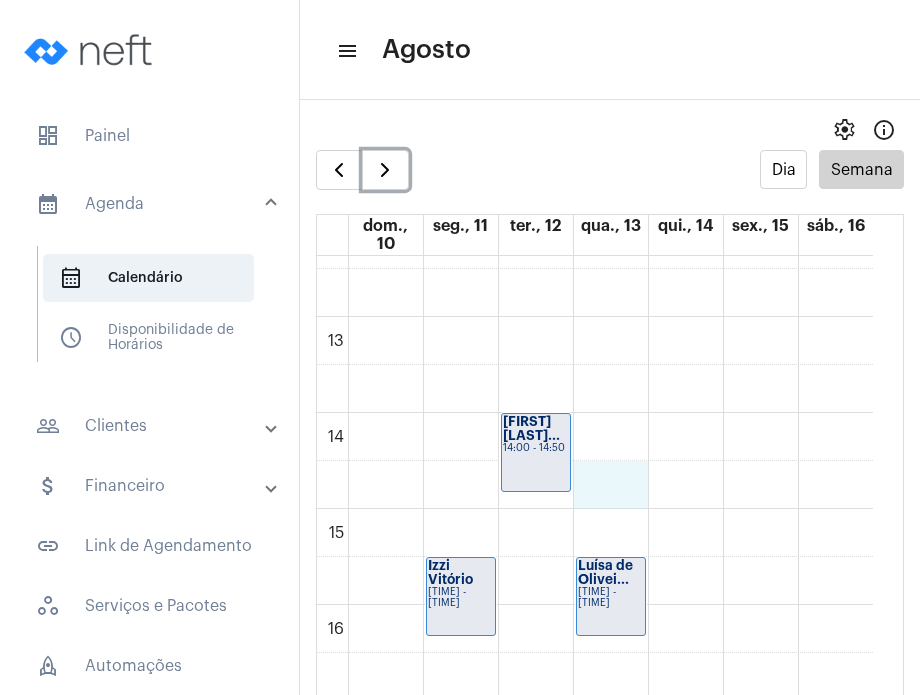 click on "[PAGE]
[FIRST] [LAST]
[TIME] - [TIME]
[FIRST]
[TIME] - [TIME]
[FIRST] [LAST]...
[TIME] - [TIME]
[FIRST] de [LAST]...
[TIME] - [TIME]
[FIRST] Fernandes ...
[TIME] - [TIME]
[FIRST] de [LAST]...
[TIME] - [TIME]
[FIRST] [LAST]
[TIME] - [TIME]" 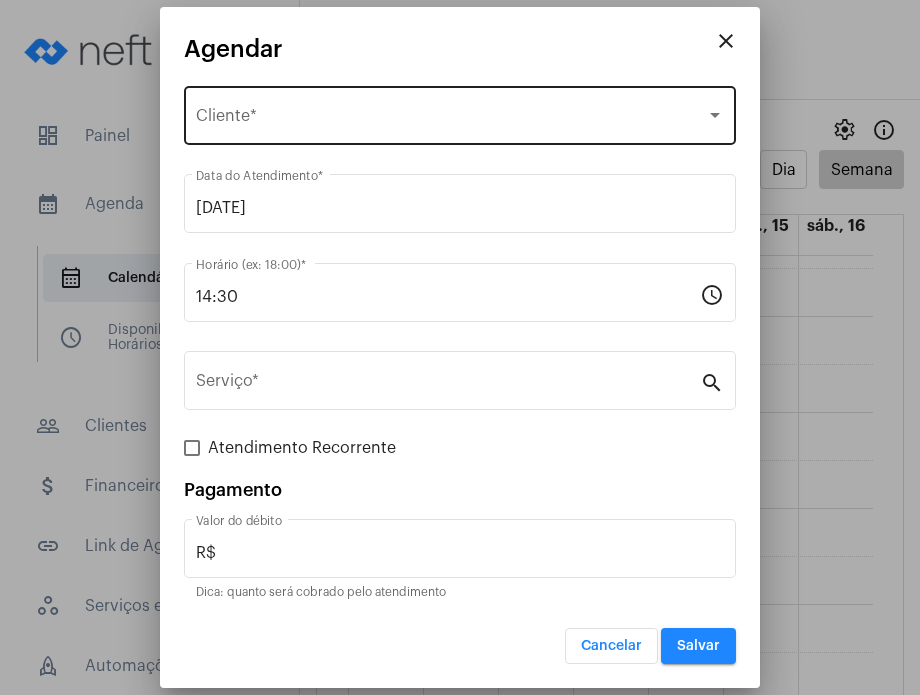 click on "Selecione o Cliente Cliente  *" at bounding box center [460, 113] 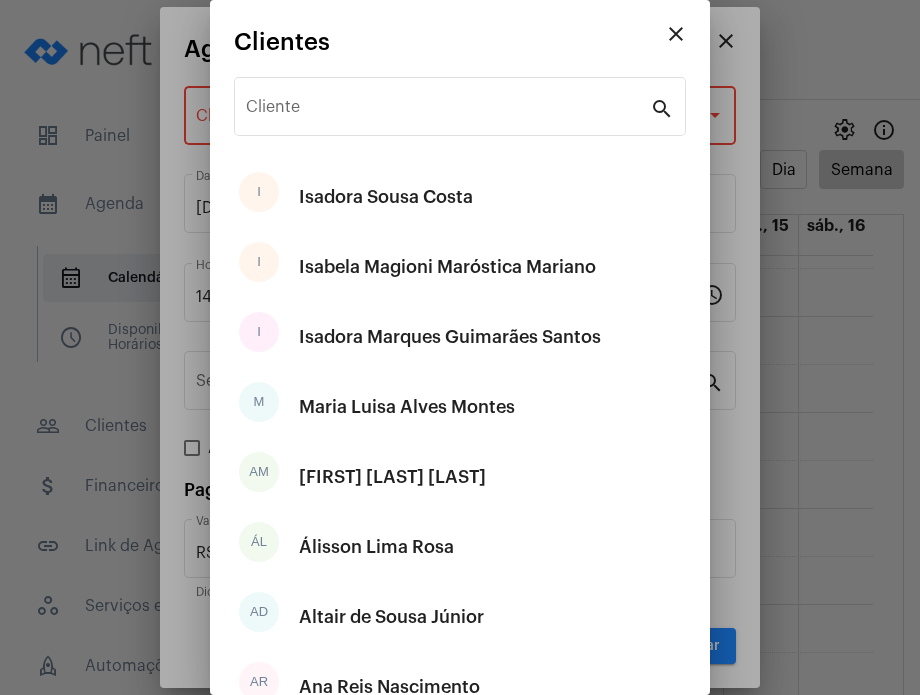 click on "Cliente" at bounding box center [448, 104] 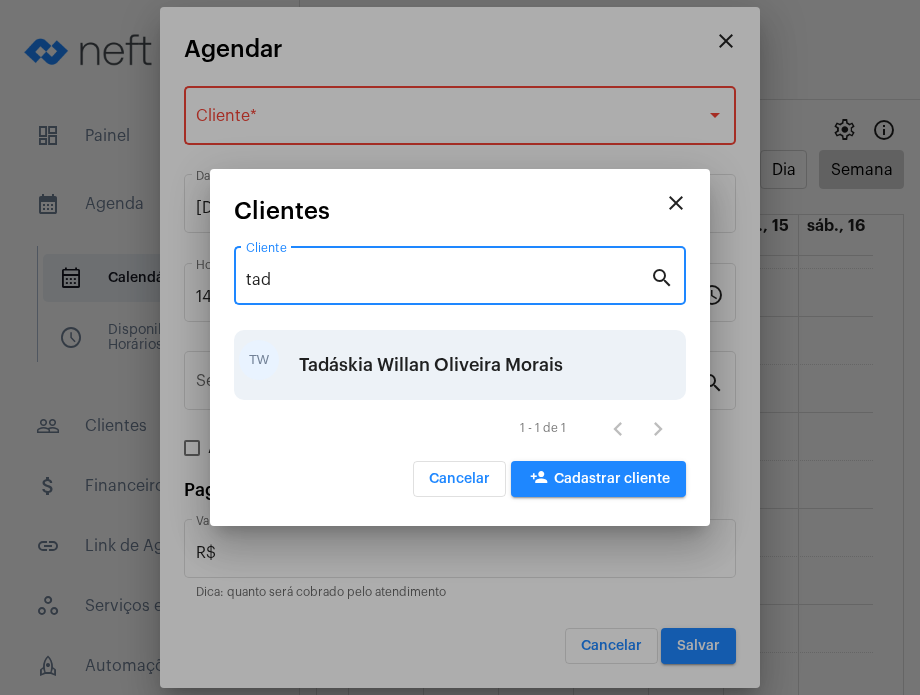 type on "tad" 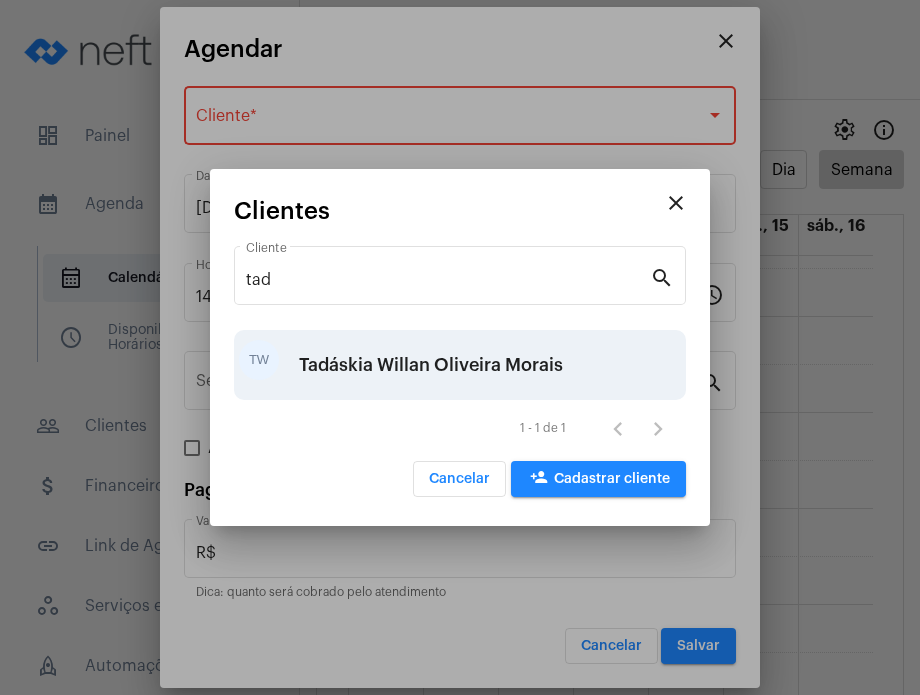 click on "Tadáskia Willan Oliveira Morais" at bounding box center [431, 365] 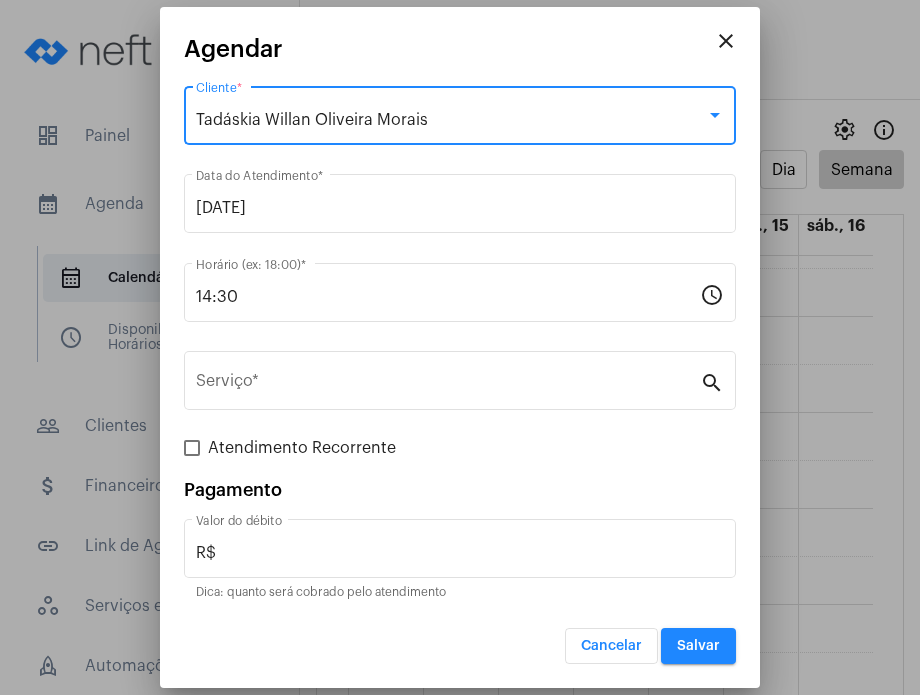 click on "Serviço  *" at bounding box center [448, 378] 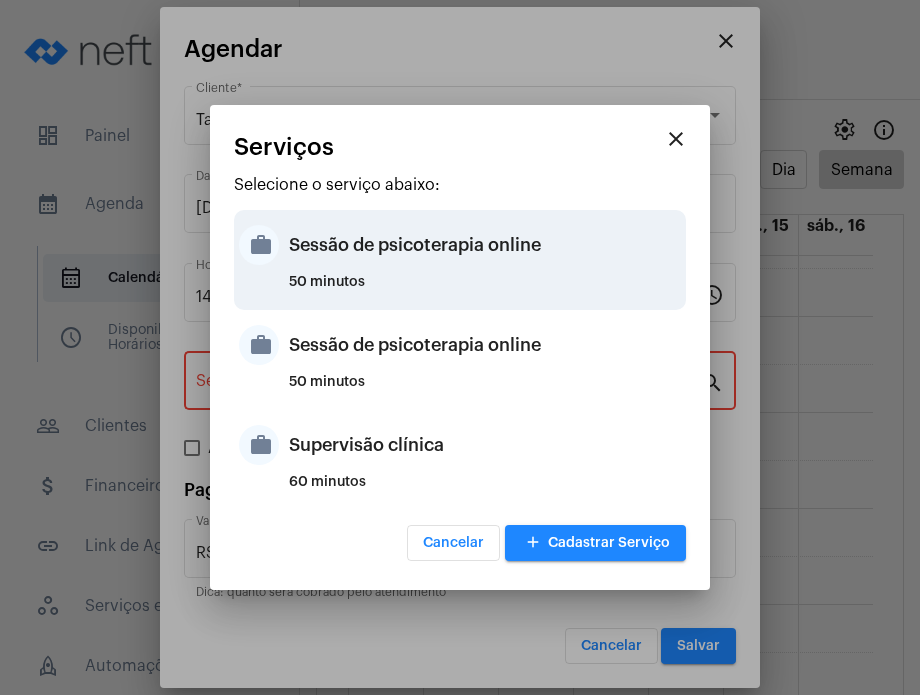 click on "Sessão de psicoterapia online" at bounding box center (485, 245) 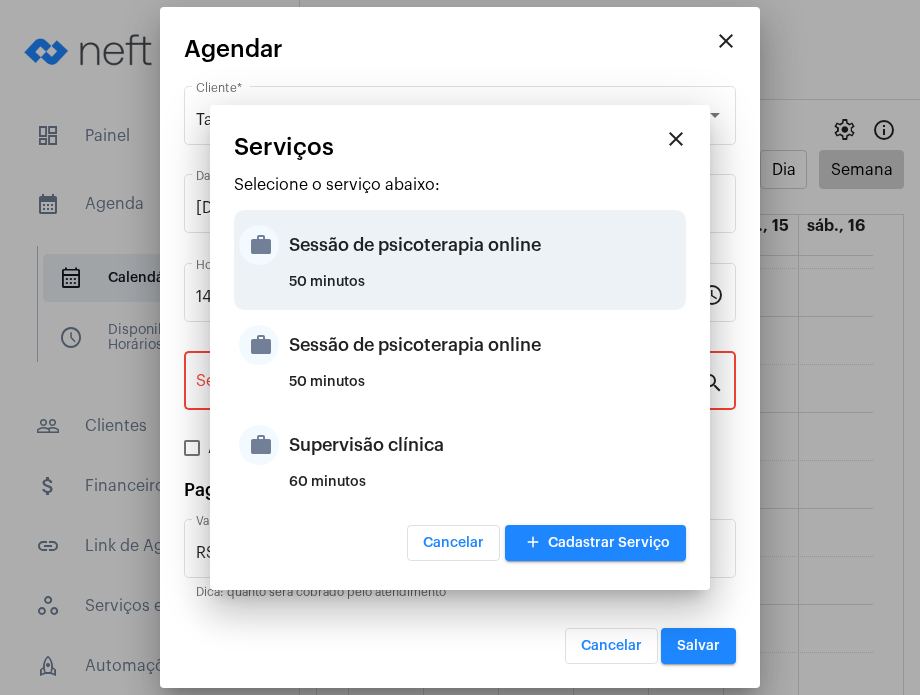 type on "Sessão de psicoterapia online" 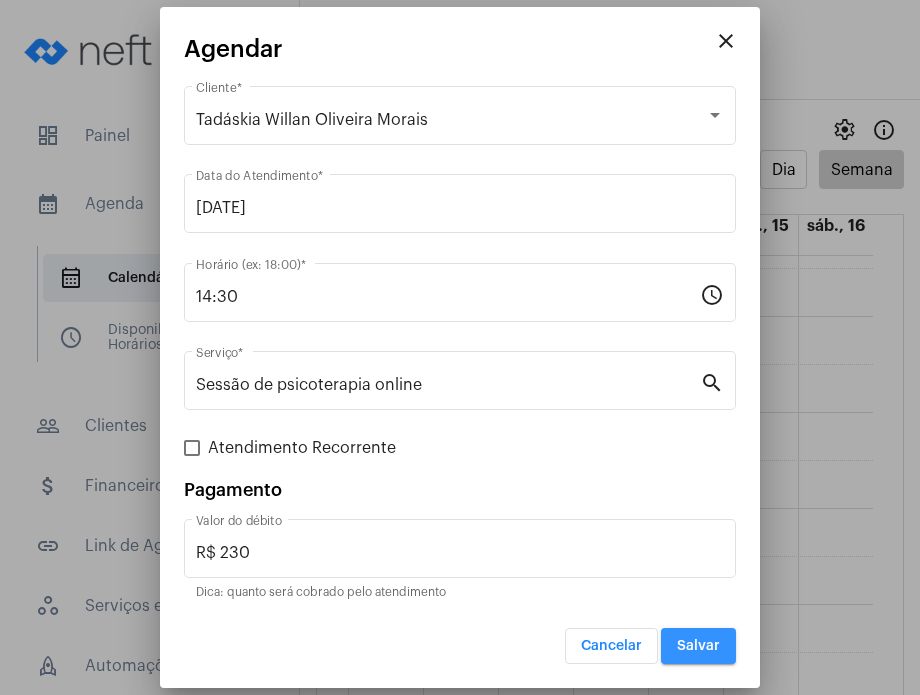 click on "Salvar" at bounding box center (698, 646) 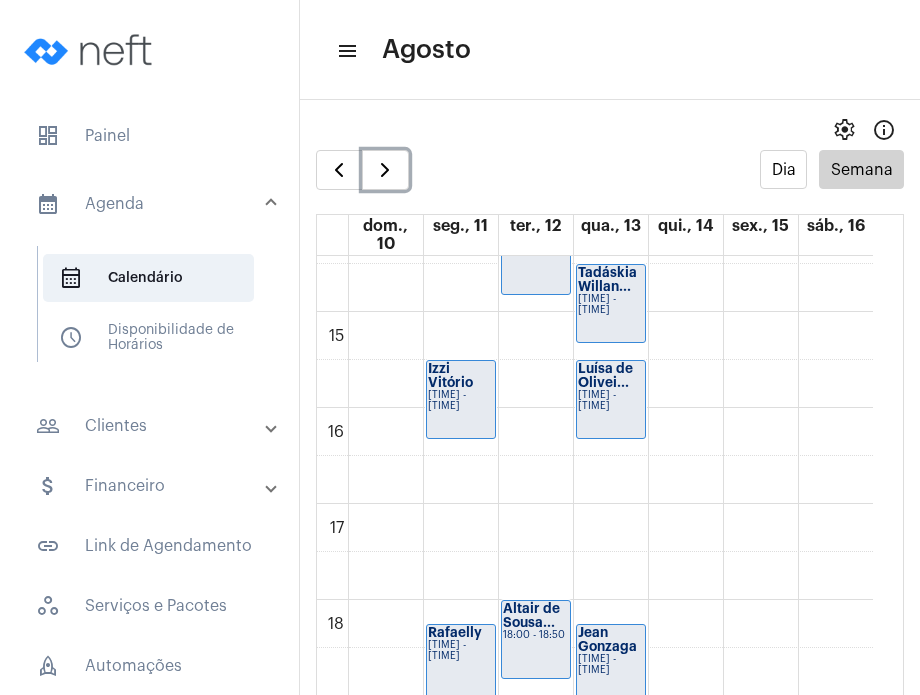 scroll, scrollTop: 1532, scrollLeft: 0, axis: vertical 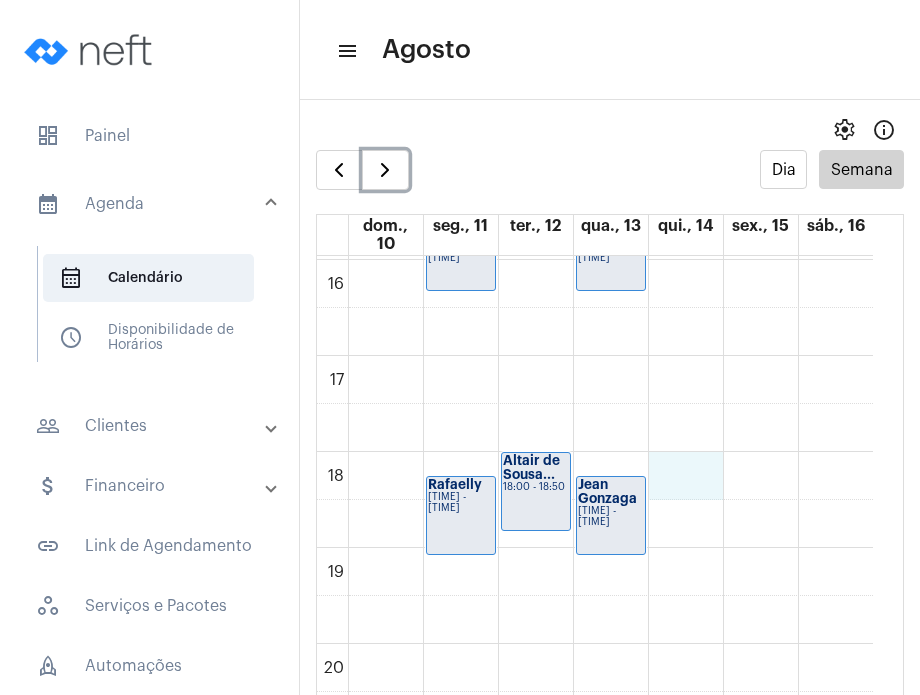 click on "[PAGE]
[FIRST] [LAST]
[TIME] - [TIME]
[FIRST]
[TIME] - [TIME]
[FIRST] [LAST]...
[TIME] - [TIME]
[FIRST] de [LAST]...
[TIME] - [TIME]
[FIRST] Fernandes ...
[TIME] - [TIME]
[FIRST] [LAST]...
[TIME] - [TIME]
[FIRST] de [LAST]...
[TIME] - [TIME]
[FIRST] [LAST]
[TIME] - [TIME]" 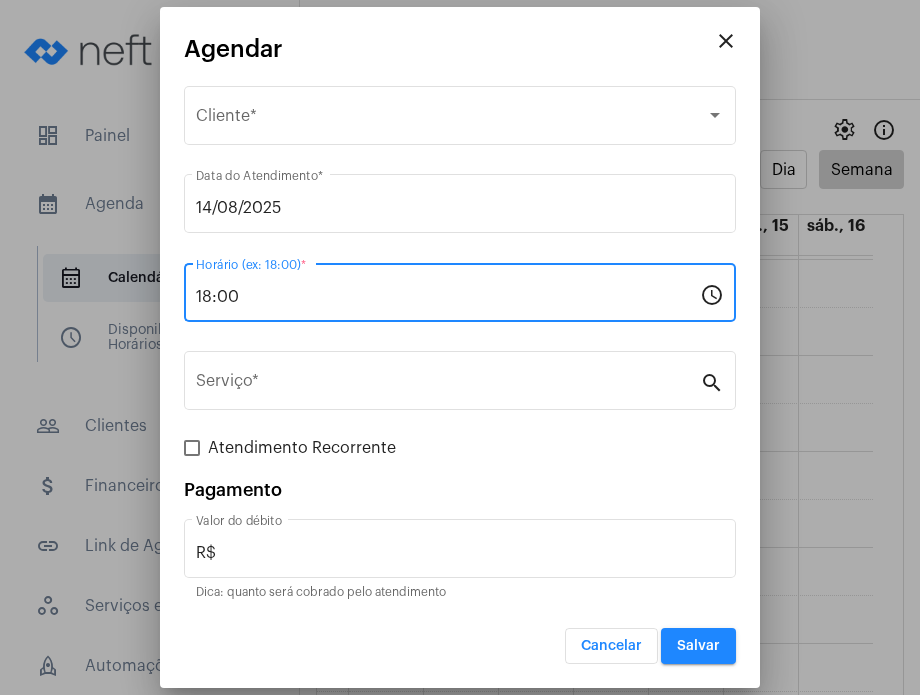 click on "18:00" at bounding box center [448, 297] 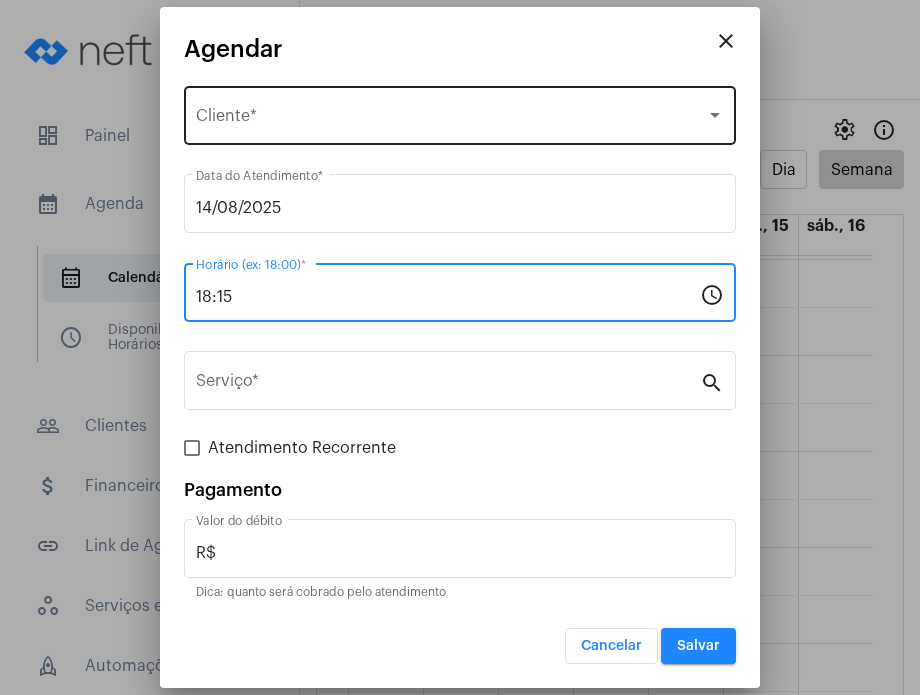 type on "18:15" 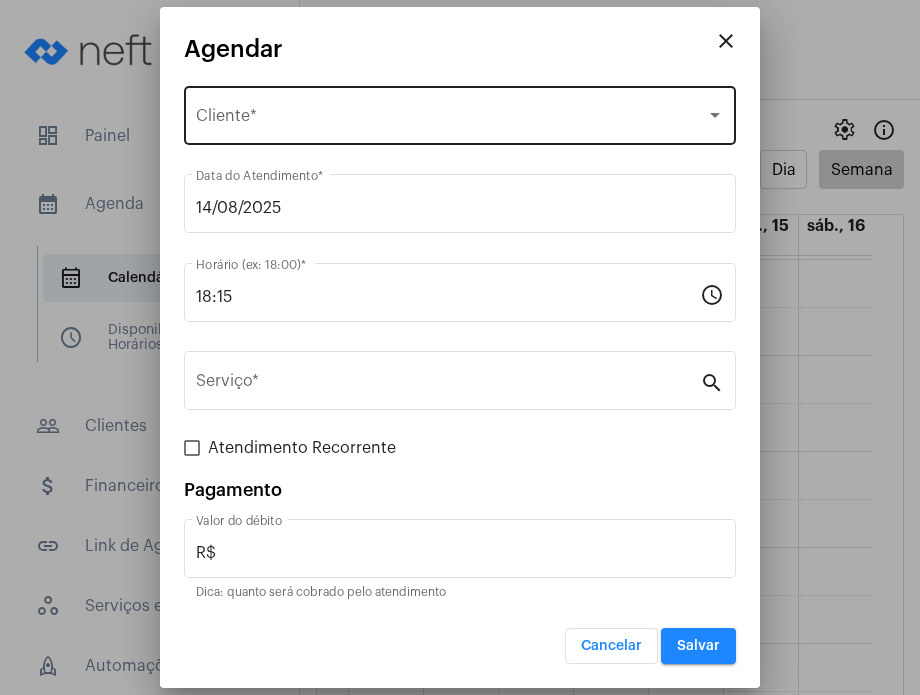 click on "Selecione o Cliente Cliente  *" at bounding box center [460, 113] 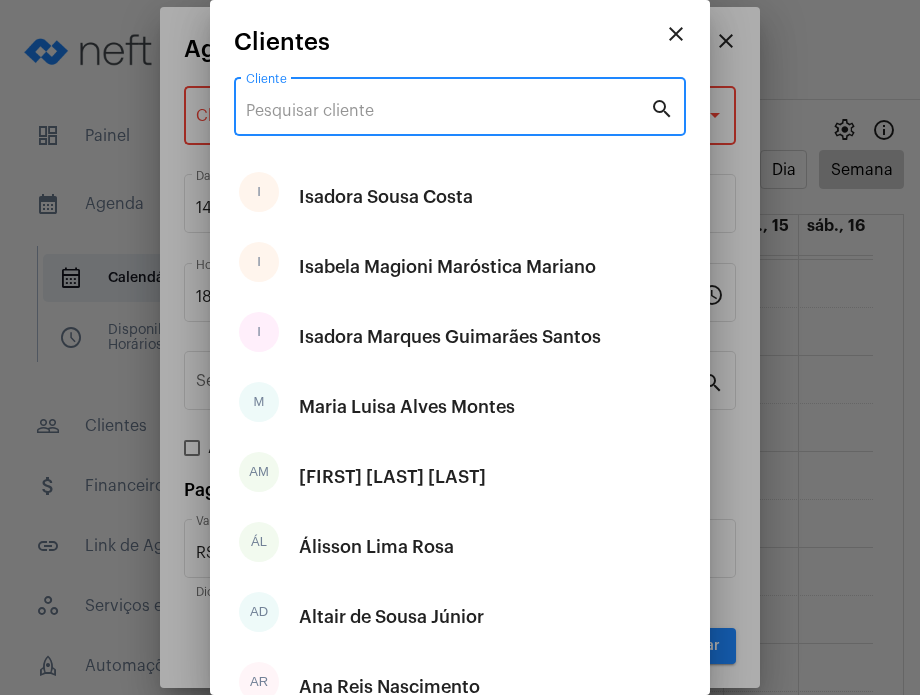 click on "Cliente" at bounding box center (448, 111) 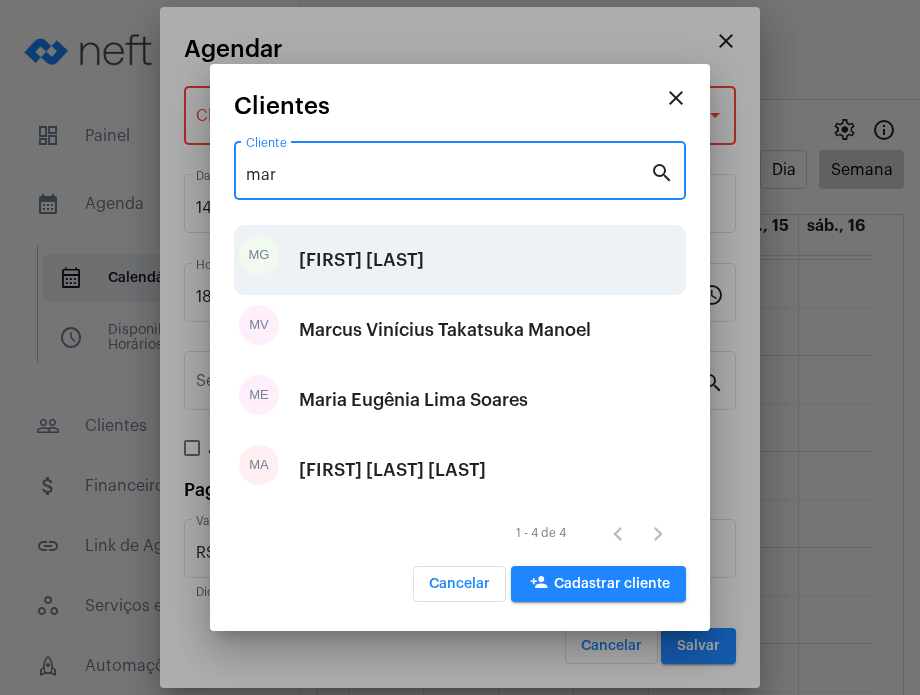 type on "mar" 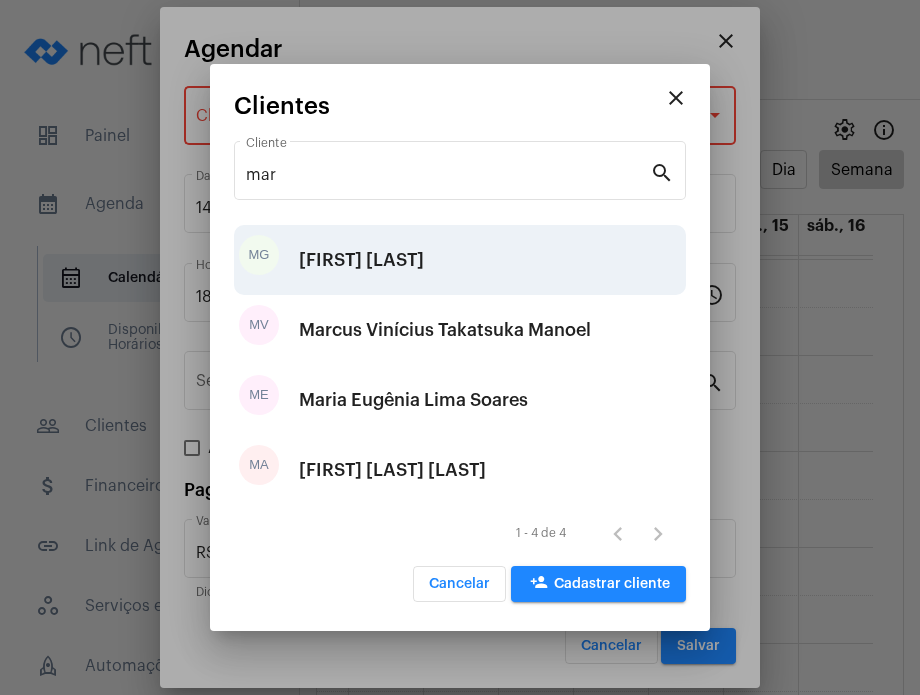 click on "[FIRST] [LAST]" at bounding box center (361, 260) 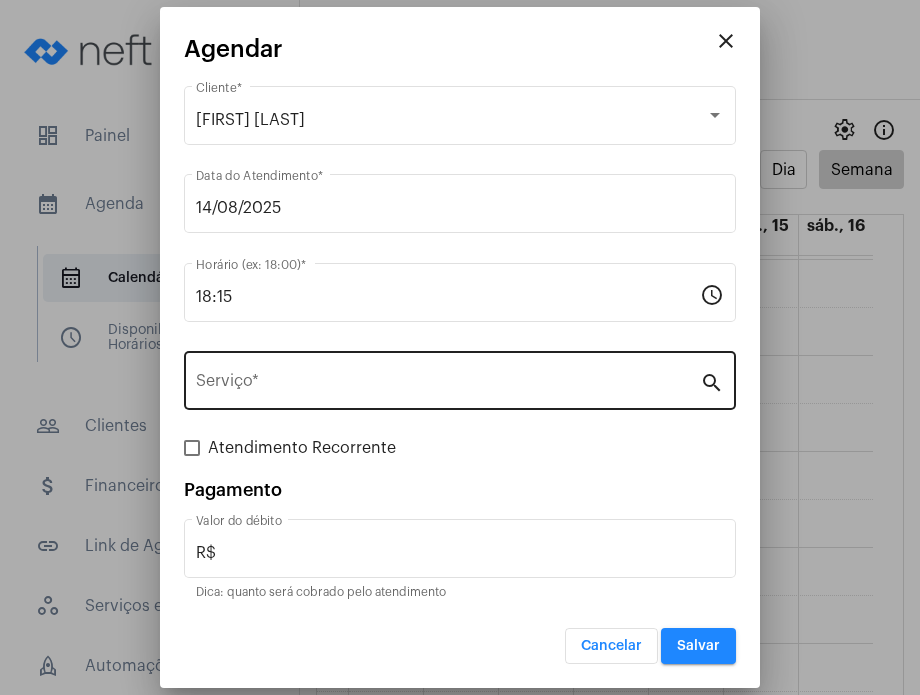 click on "Serviço  *" at bounding box center (448, 378) 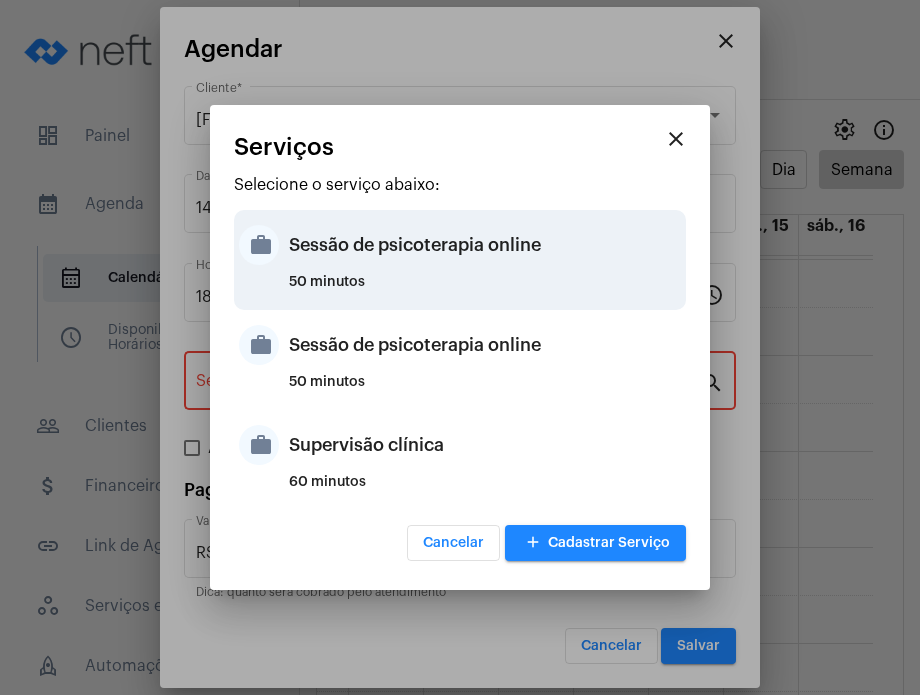 click on "50 minutos" at bounding box center [485, 290] 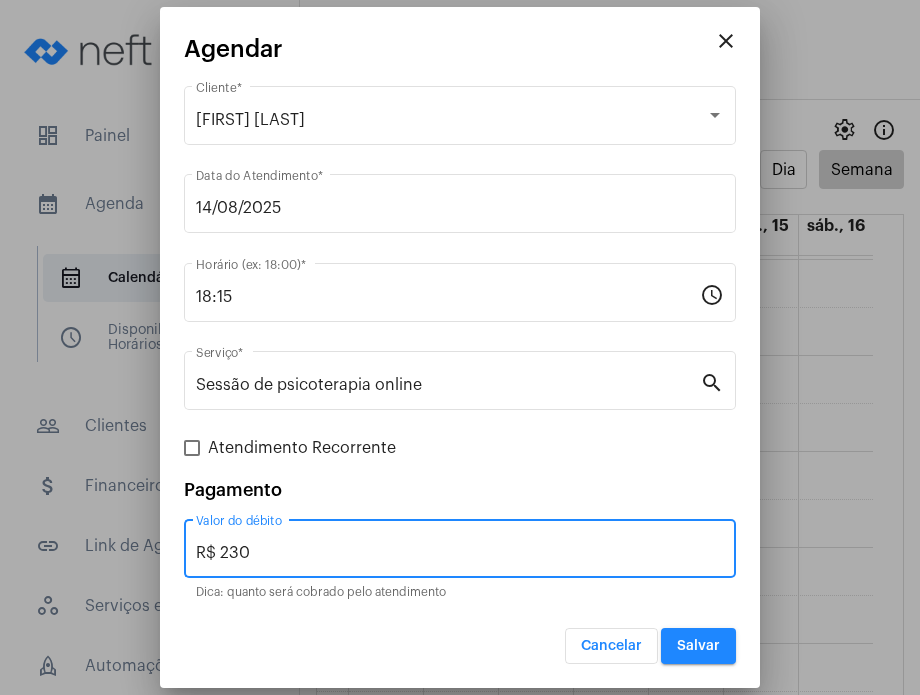 click on "R$ 230" at bounding box center [460, 553] 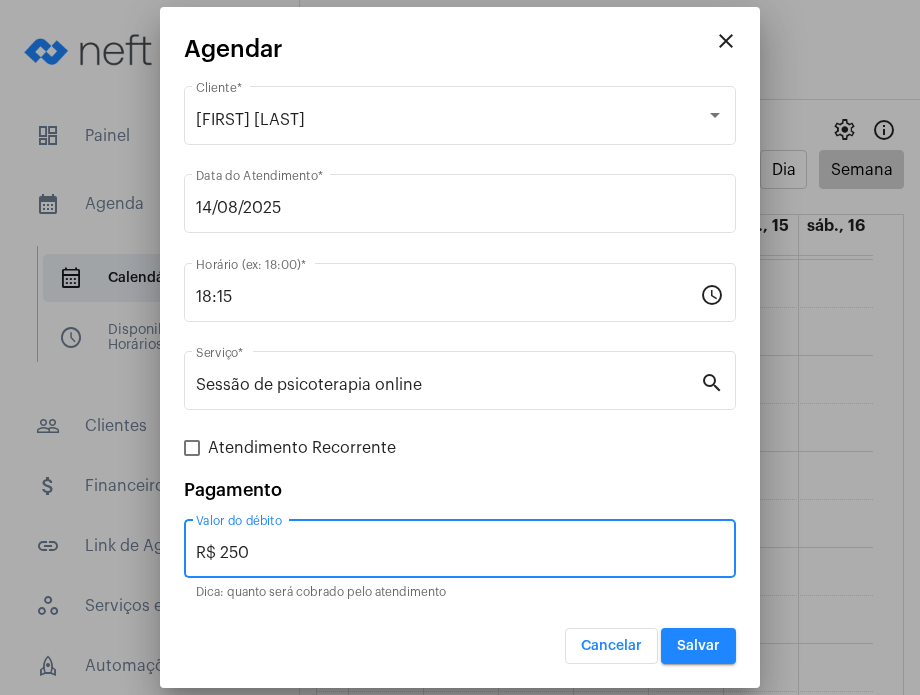 type on "R$ 250" 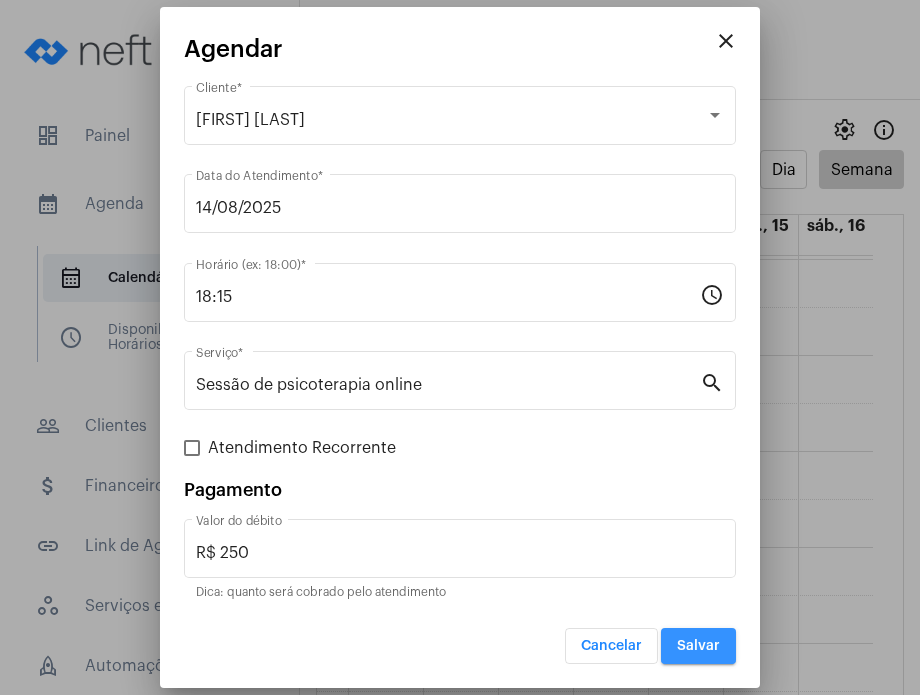 click on "Salvar" at bounding box center (698, 646) 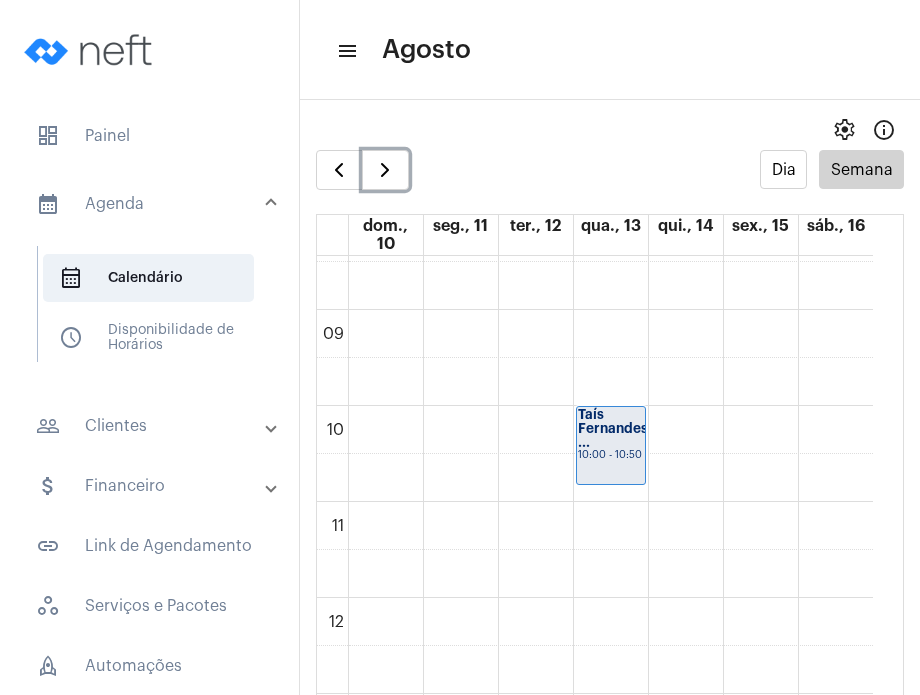 scroll, scrollTop: 806, scrollLeft: 0, axis: vertical 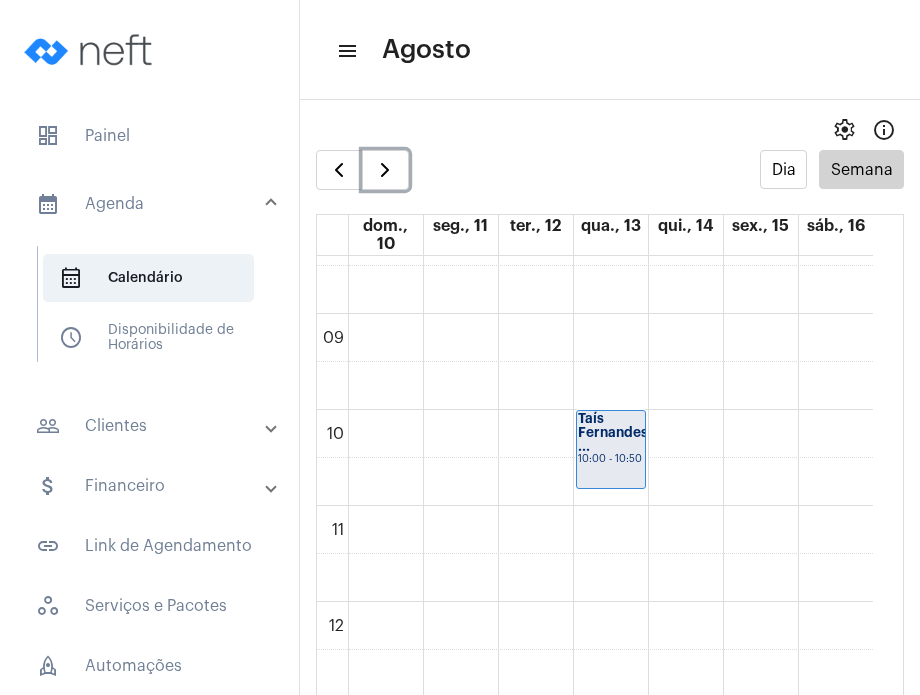 click on "[PAGE]
[FIRST] [LAST]
[TIME] - [TIME]
[FIRST]
[TIME] - [TIME]
[FIRST] [LAST]...
[TIME] - [TIME]
[FIRST] de [LAST]...
[TIME] - [TIME]
[FIRST] Fernandes ...
[TIME] - [TIME]
[FIRST] [LAST]...
[TIME] - [TIME]
[FIRST] de [LAST]...
[TIME] - [TIME]
[FIRST] [LAST]
[TIME] - [TIME]" 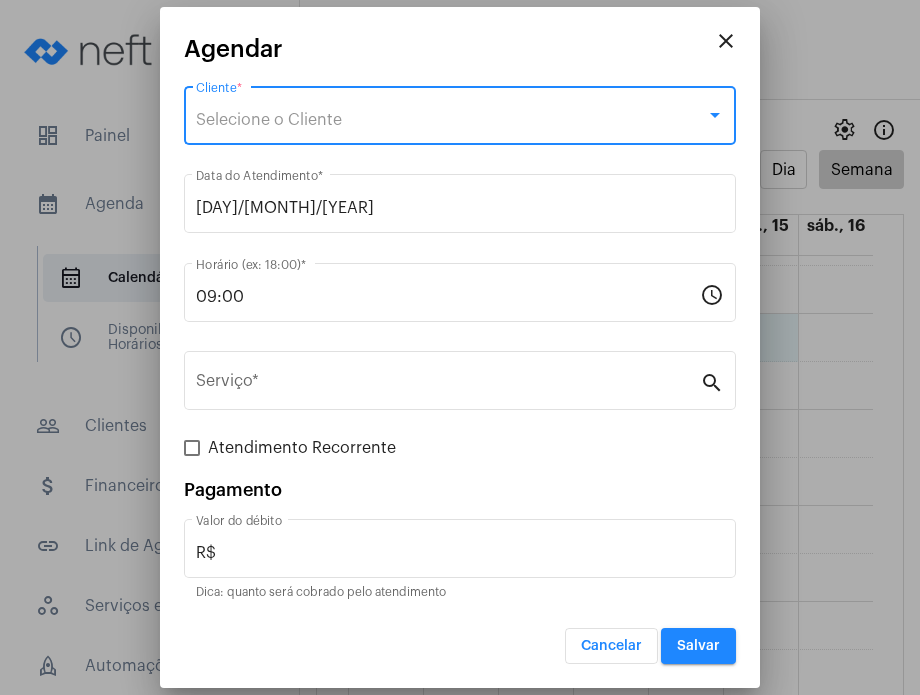 click on "Selecione o Cliente" at bounding box center (451, 120) 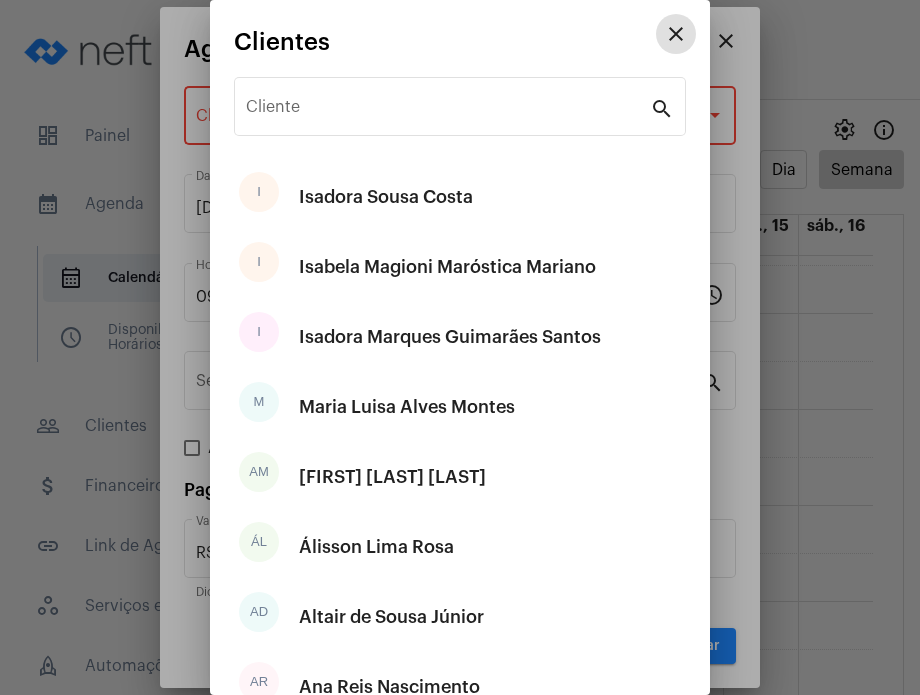 click on "Cliente" at bounding box center [448, 111] 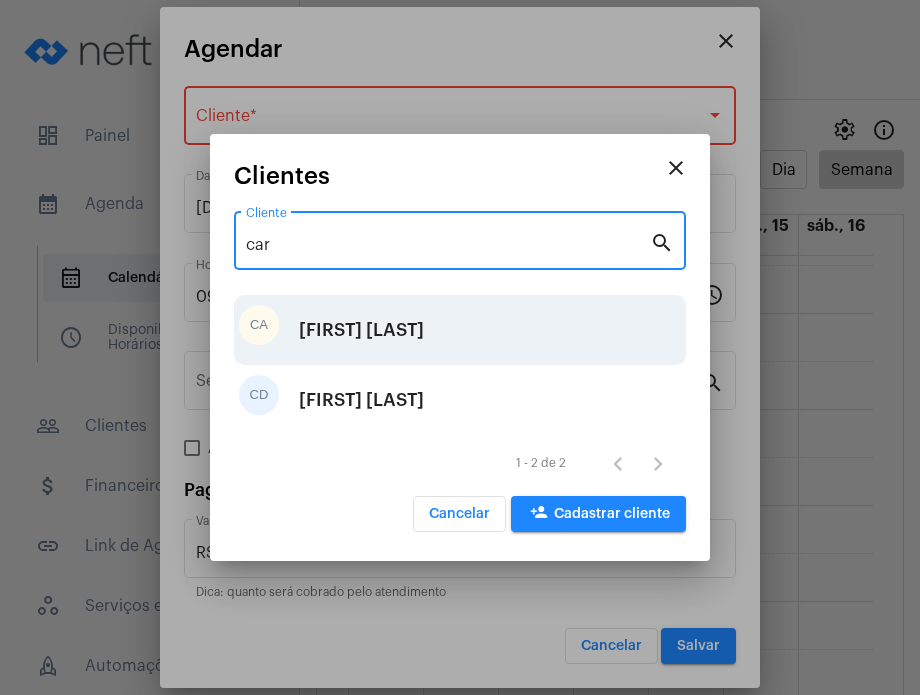 type on "car" 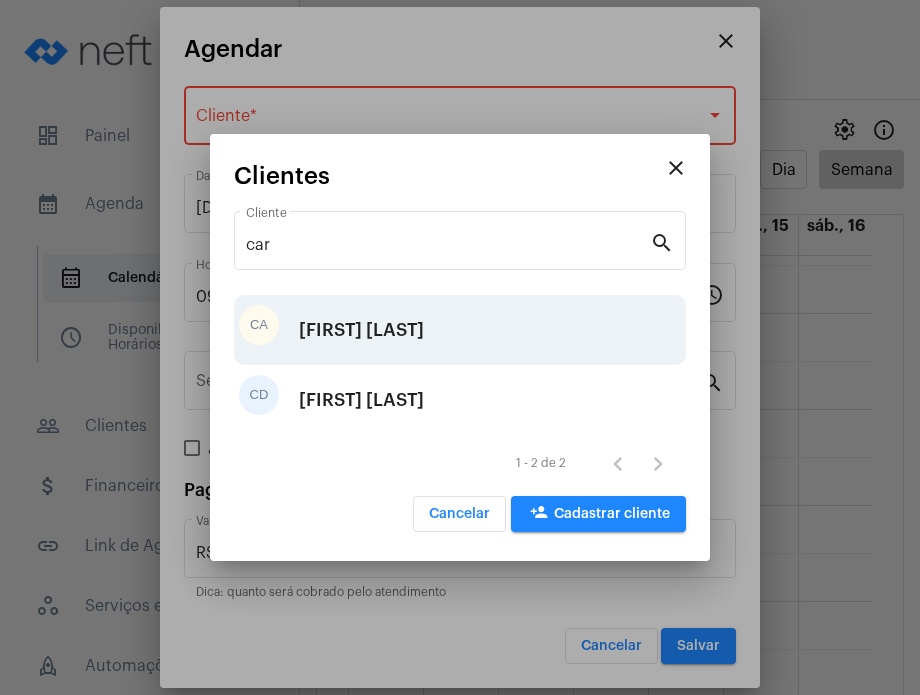 click on "CA  [FIRST] [LAST]" at bounding box center [460, 330] 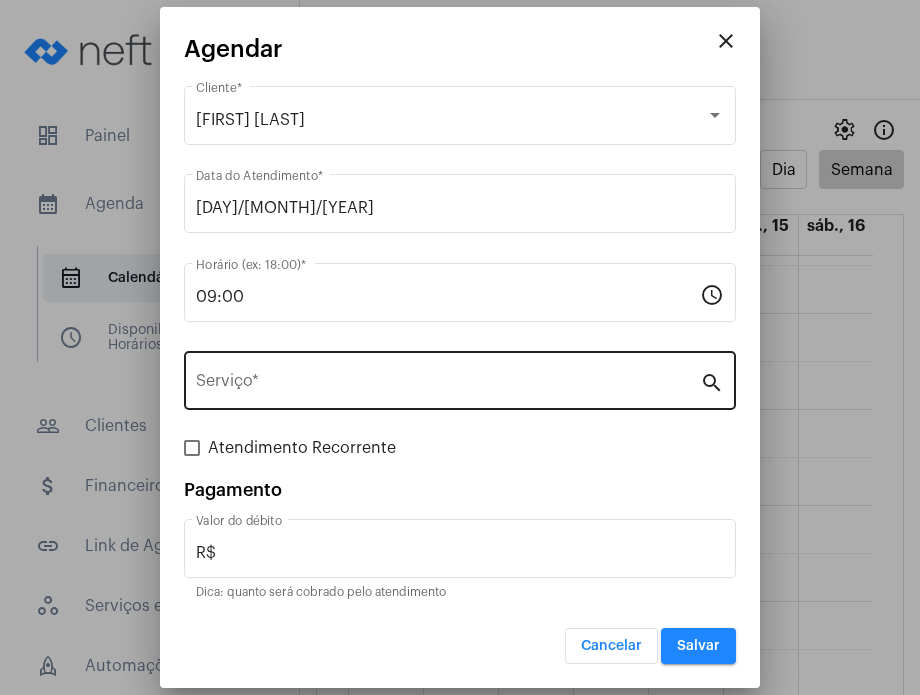 click on "Serviço  *" at bounding box center (448, 378) 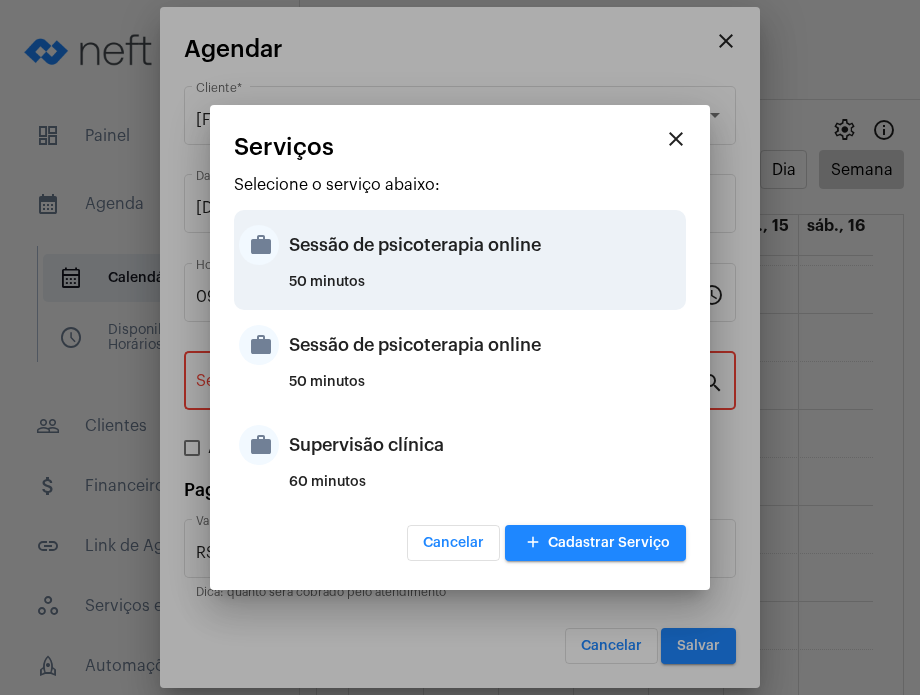 click on "Sessão de psicoterapia online" at bounding box center (485, 245) 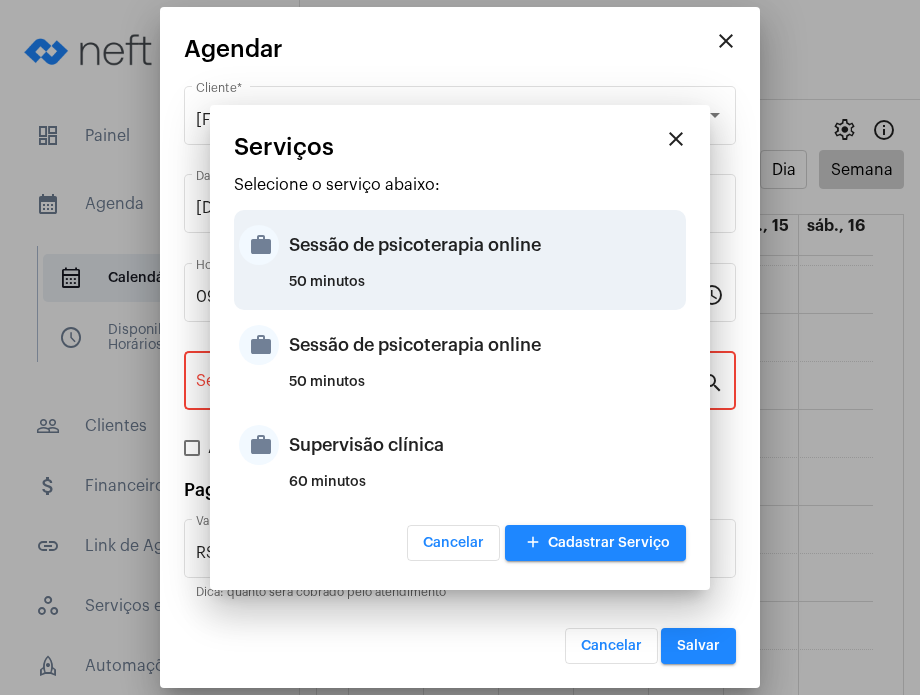 type on "Sessão de psicoterapia online" 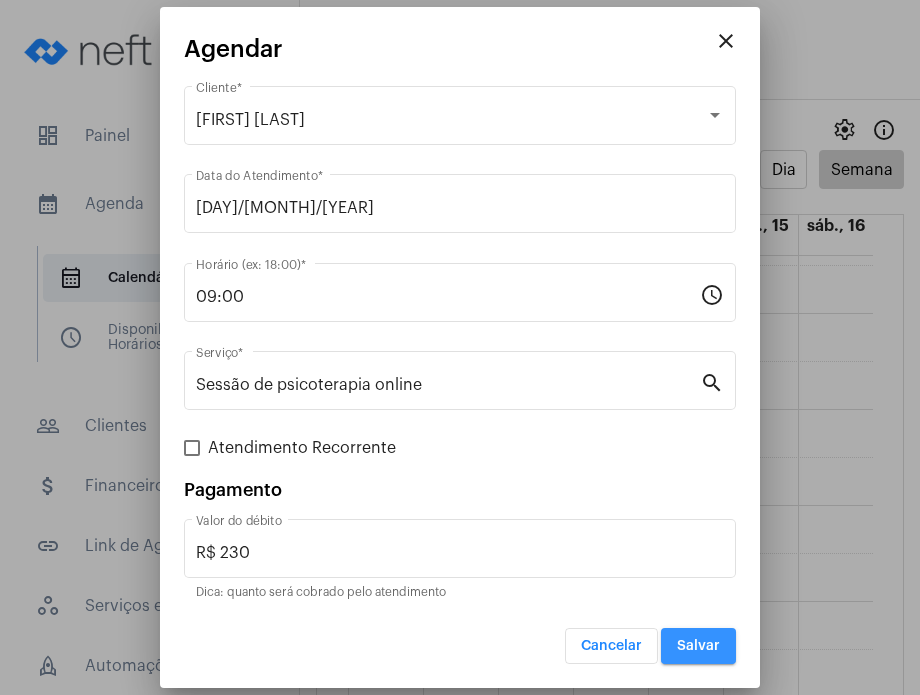 click on "Salvar" at bounding box center [698, 646] 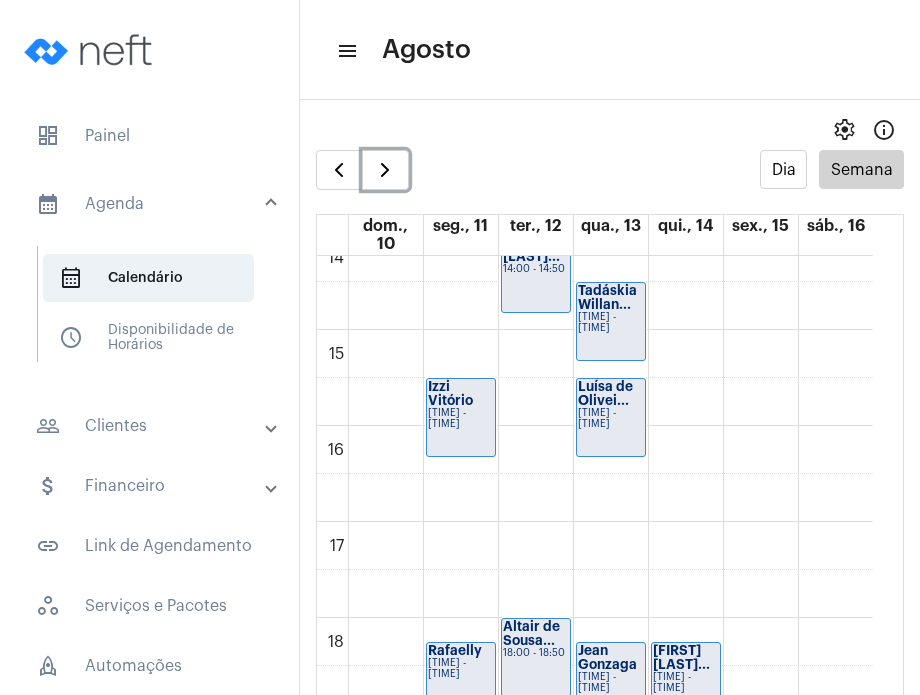 scroll, scrollTop: 1370, scrollLeft: 0, axis: vertical 